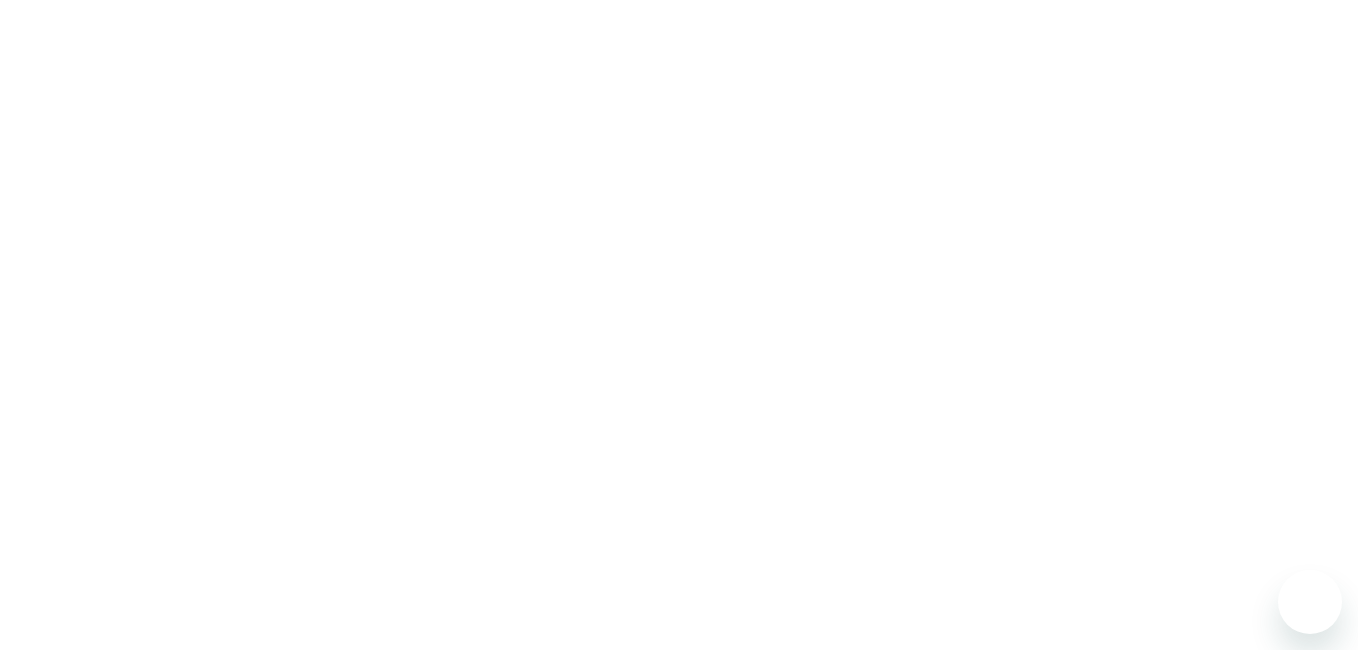 scroll, scrollTop: 0, scrollLeft: 0, axis: both 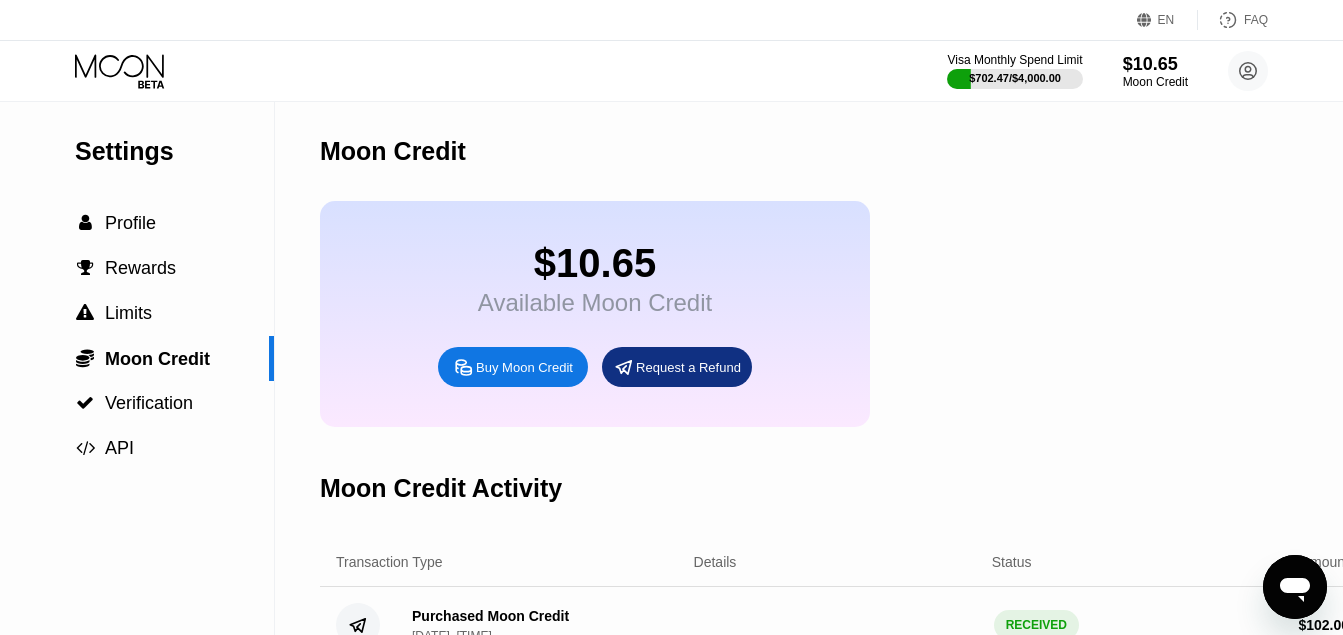click on "Buy Moon Credit" at bounding box center [513, 367] 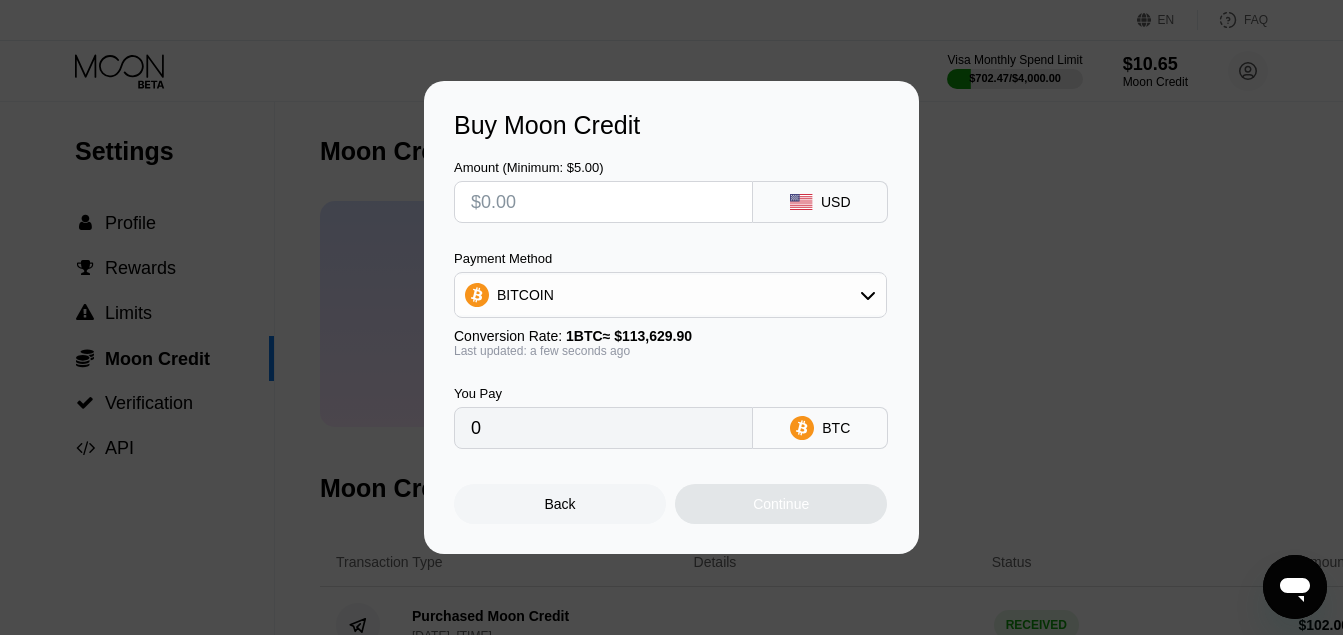 click at bounding box center [603, 202] 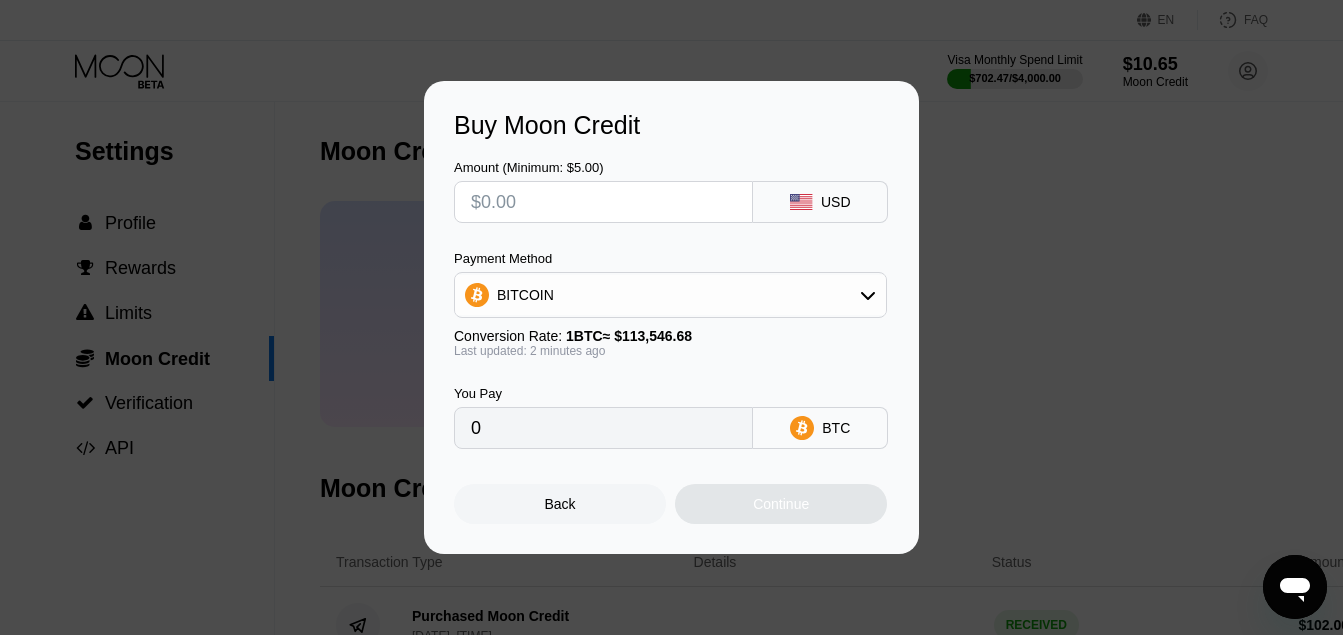 click at bounding box center [603, 202] 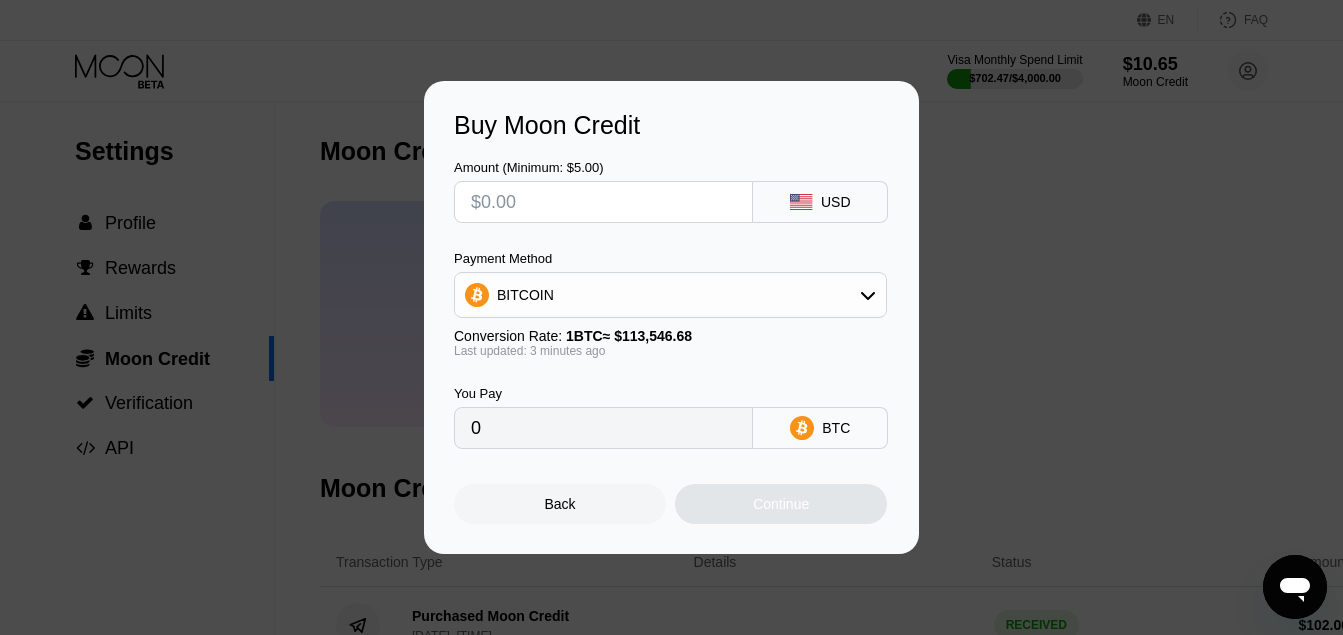 type on "$3" 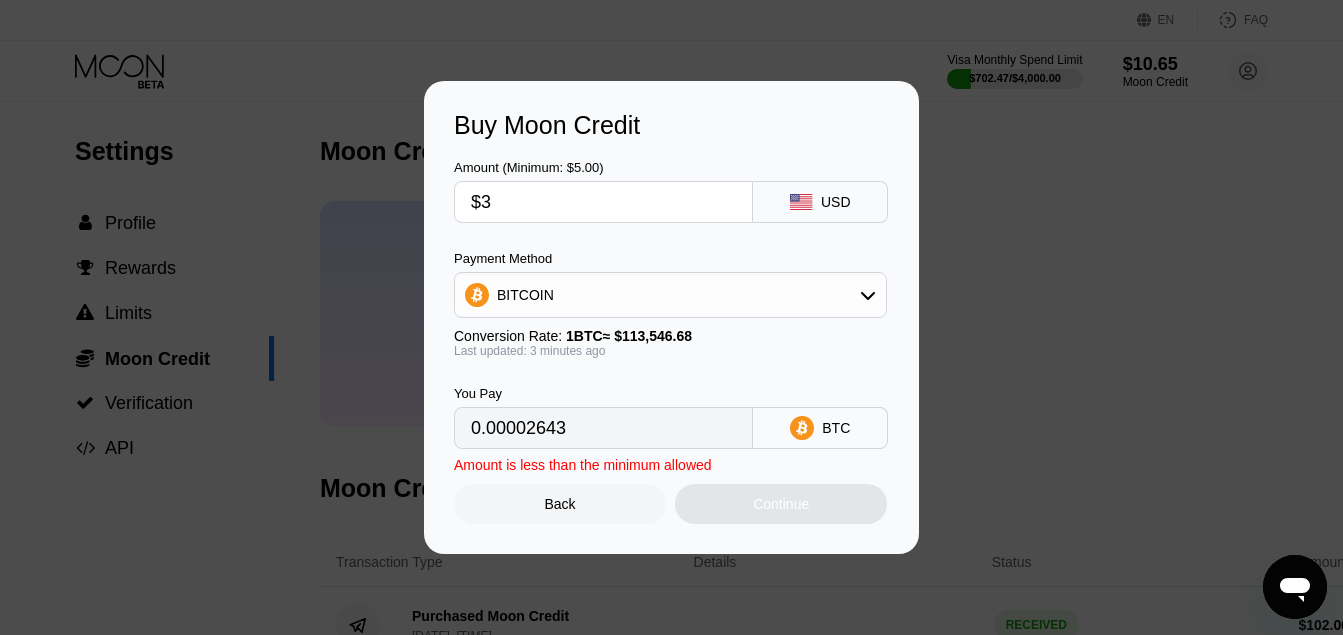 type on "0.00002643" 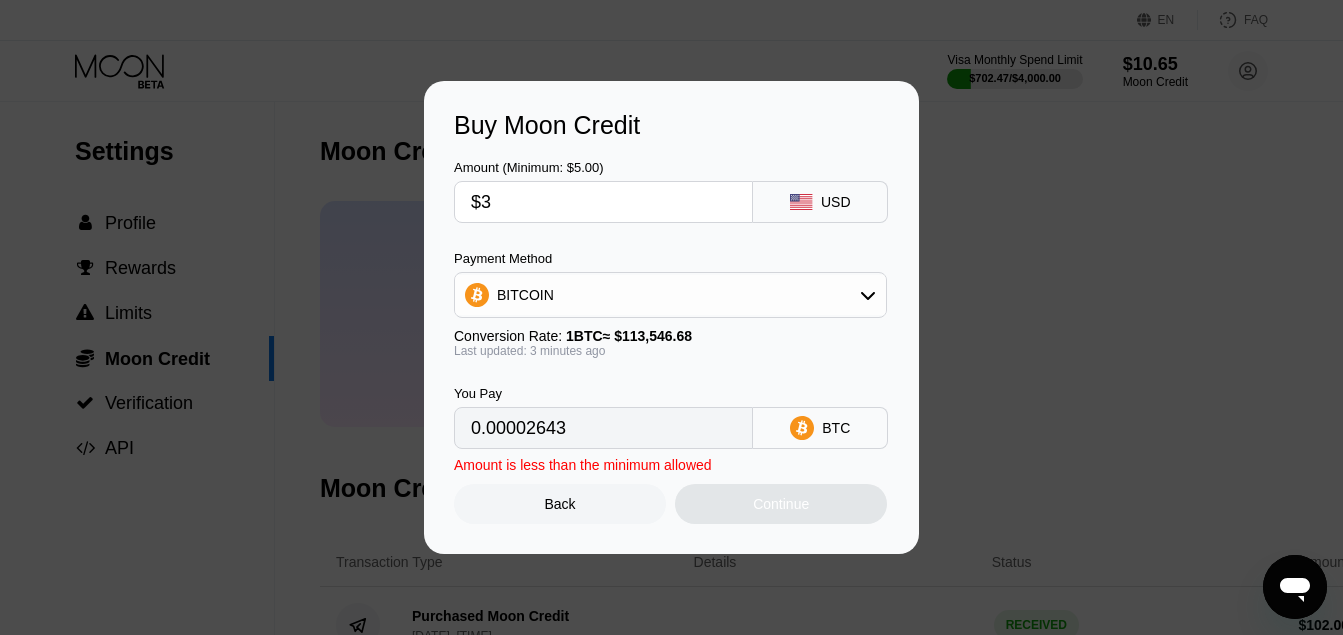 type 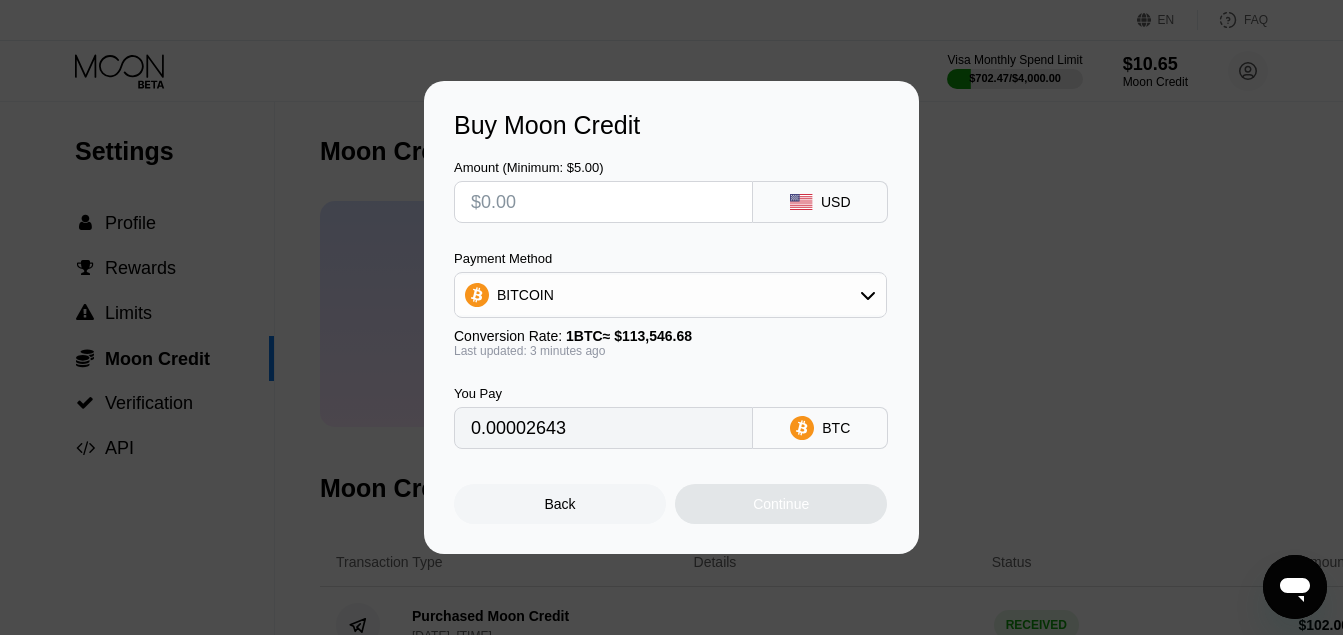 type on "0" 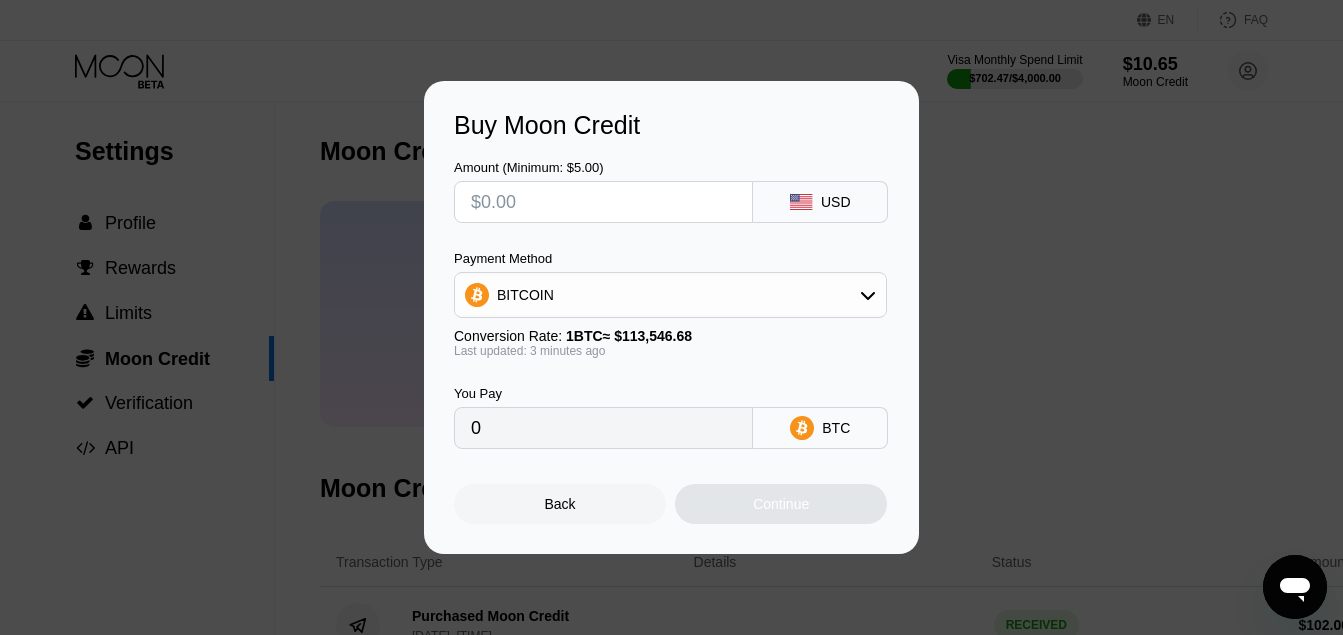 type on "$3" 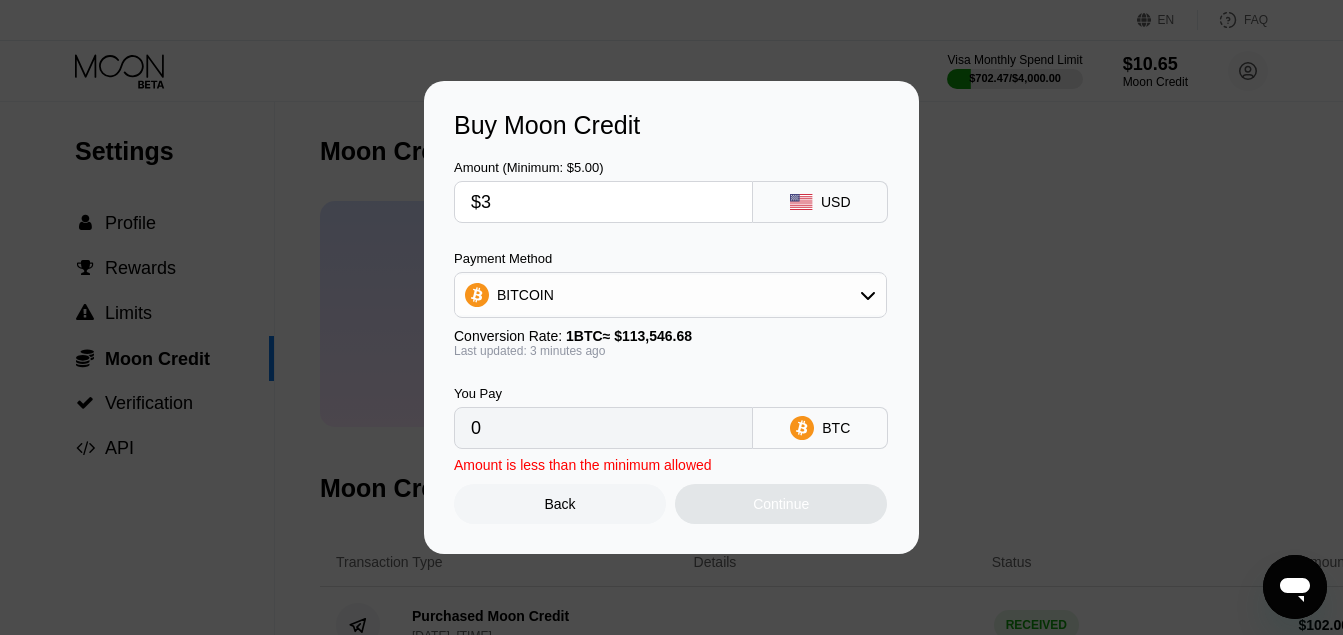 type on "0.00002643" 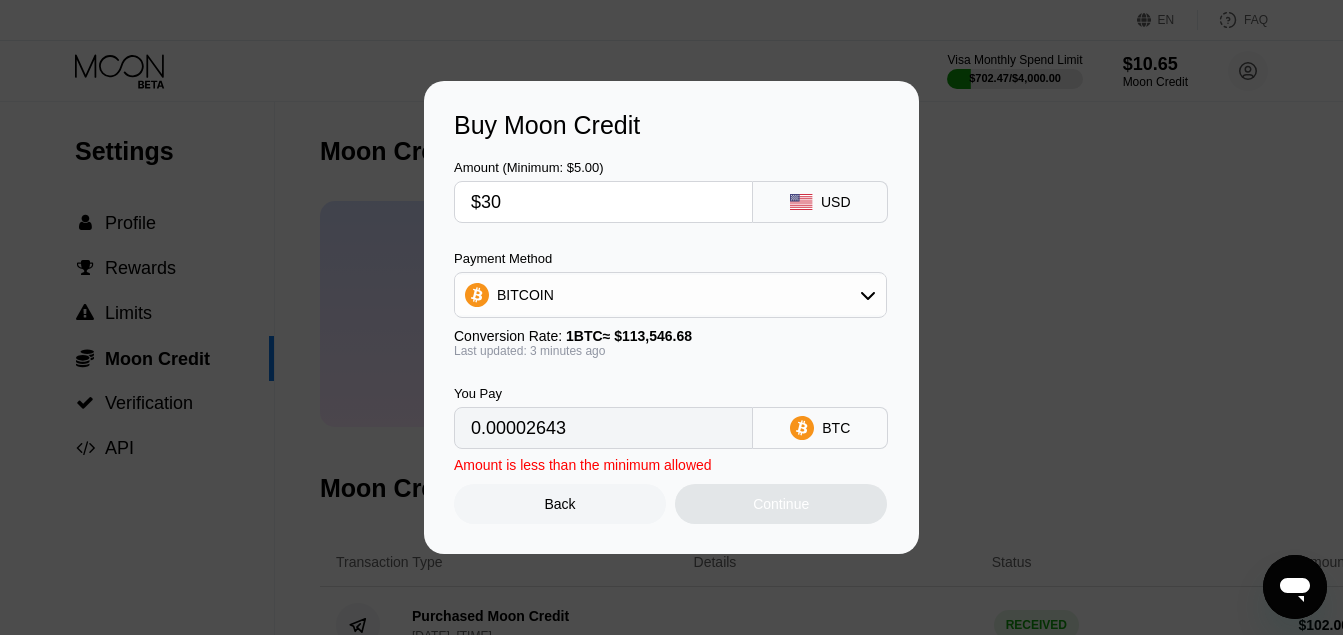 type on "$300" 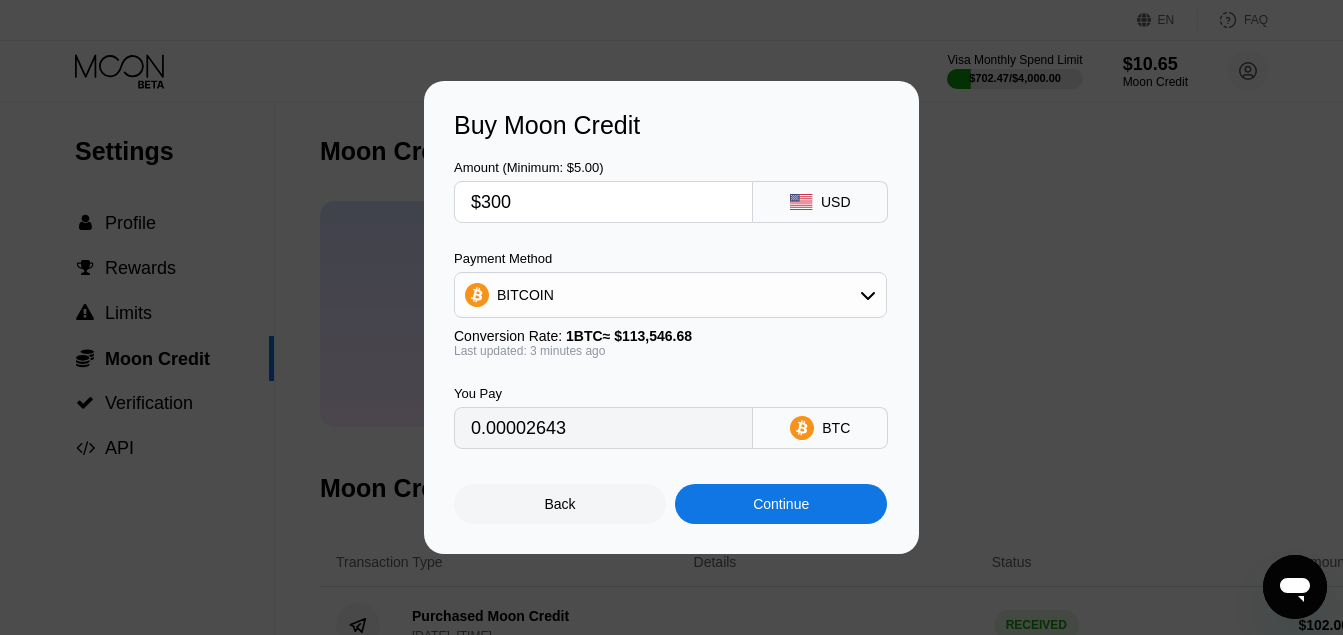type on "0.00264209" 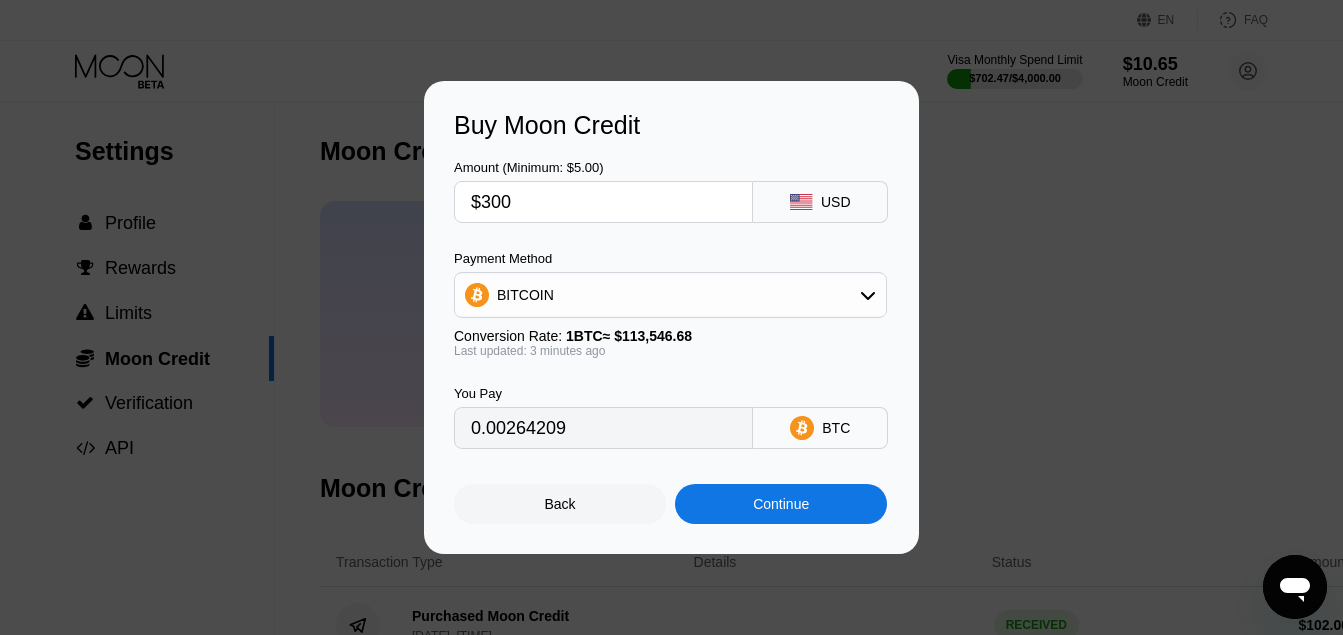 type on "$300" 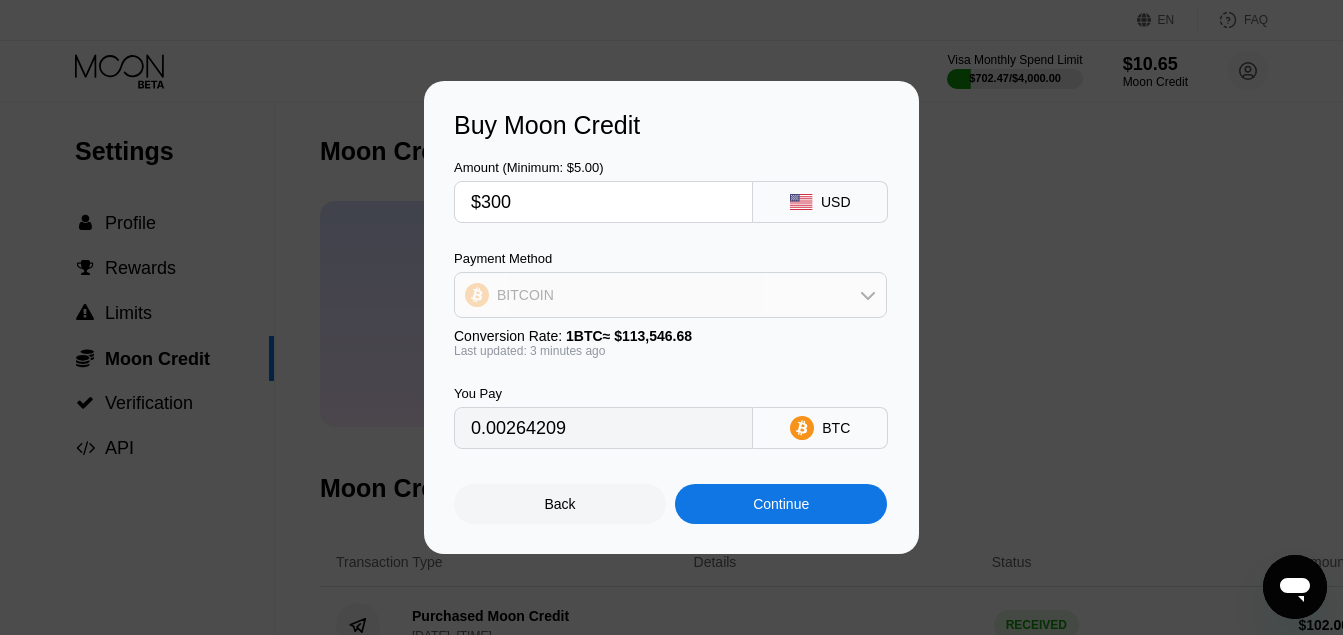 click 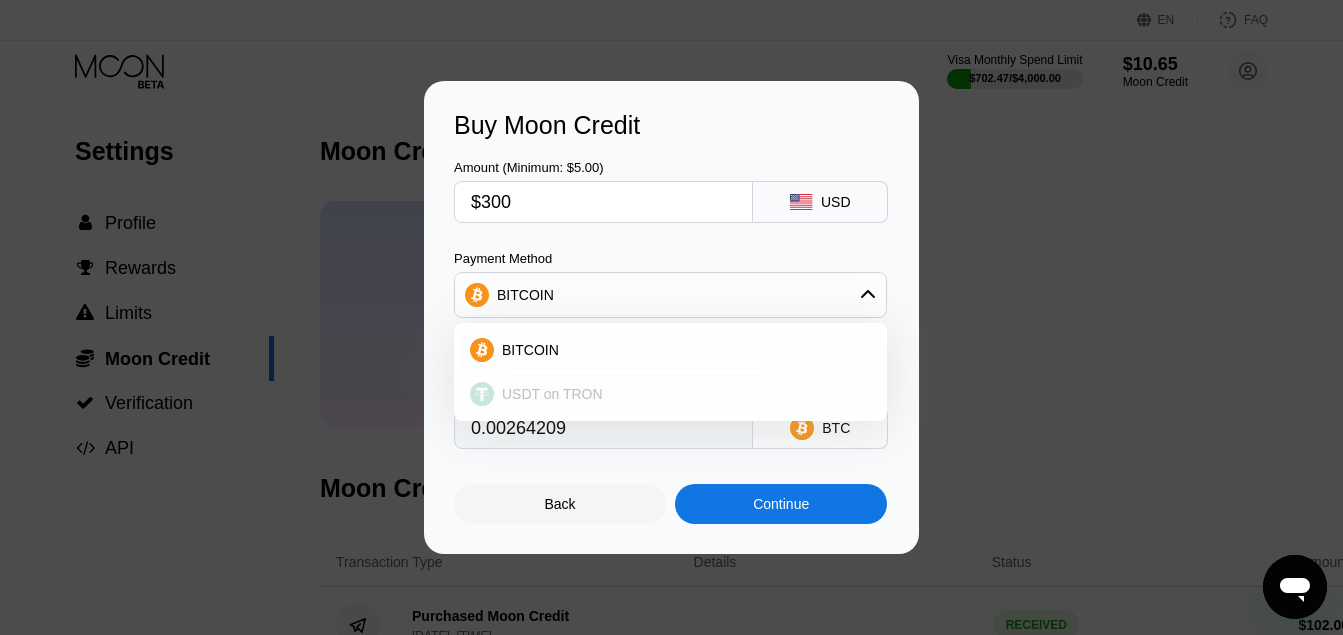 click on "USDT on TRON" at bounding box center [670, 394] 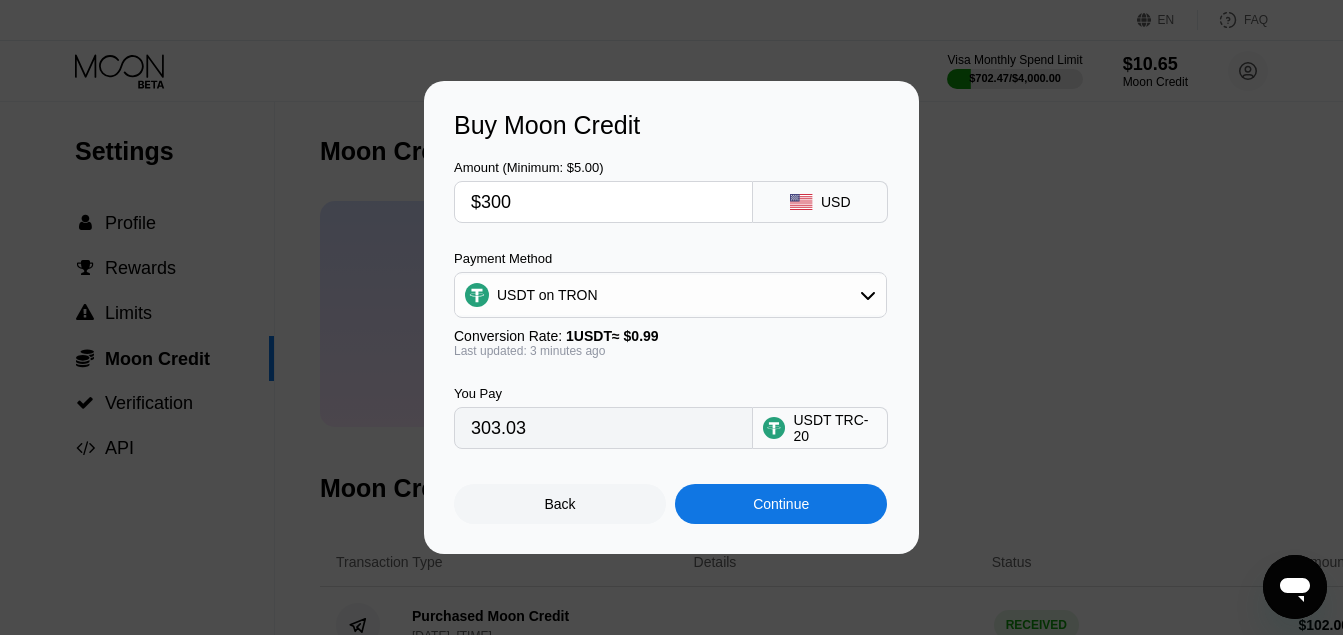 click on "Continue" at bounding box center (781, 504) 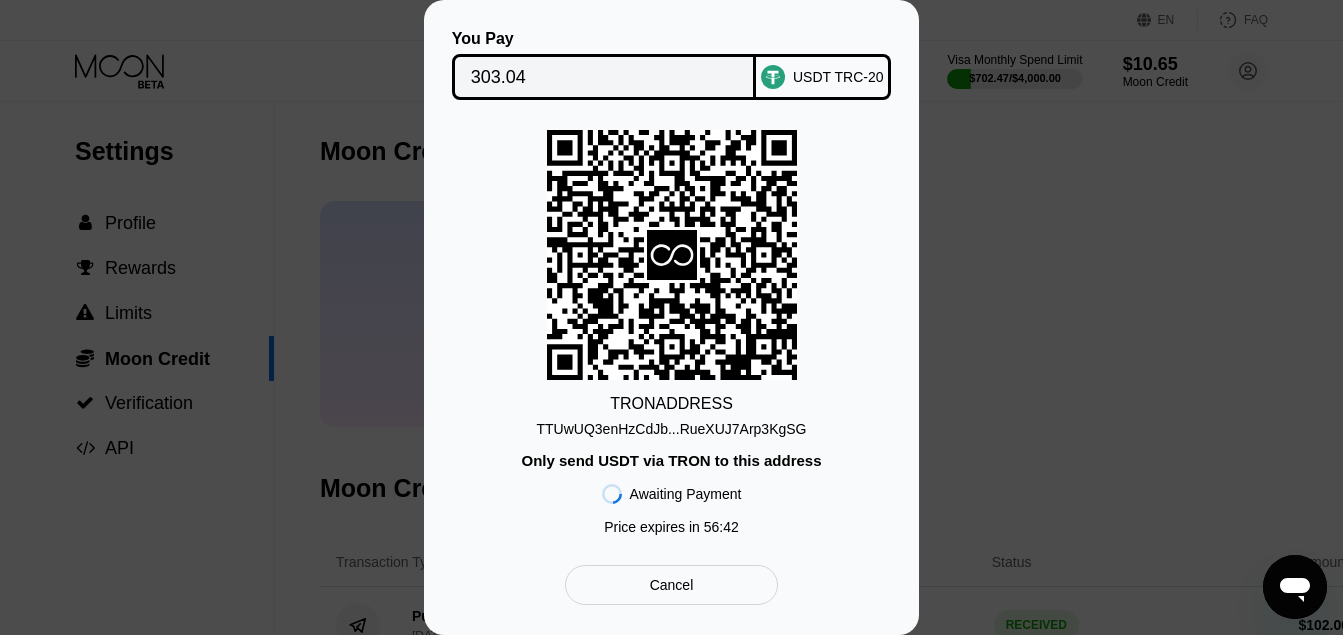 click on "You Pay 303.04 USDT TRC-20 TRON  ADDRESS TTUwUQ3enHzCdJb...RueXUJ7Arp3KgSG Only send USDT via TRON to this address Awaiting Payment Price expires in   56 : 42 Cancel" at bounding box center (671, 317) 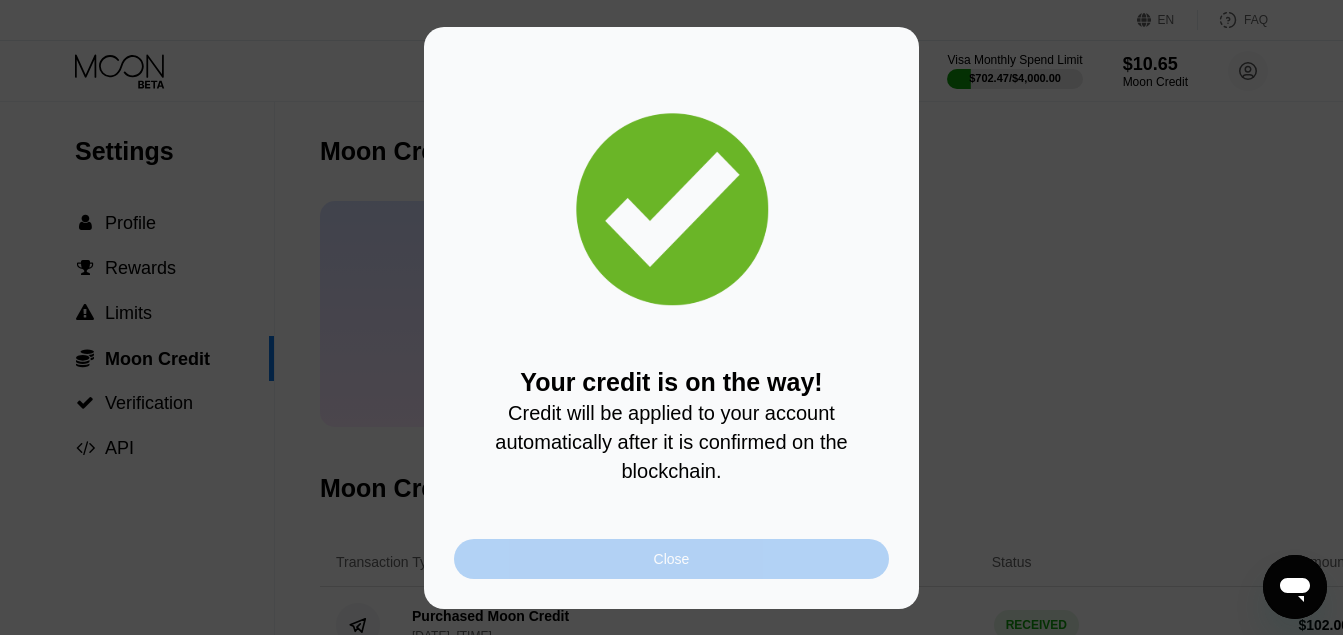 click on "Close" at bounding box center [671, 559] 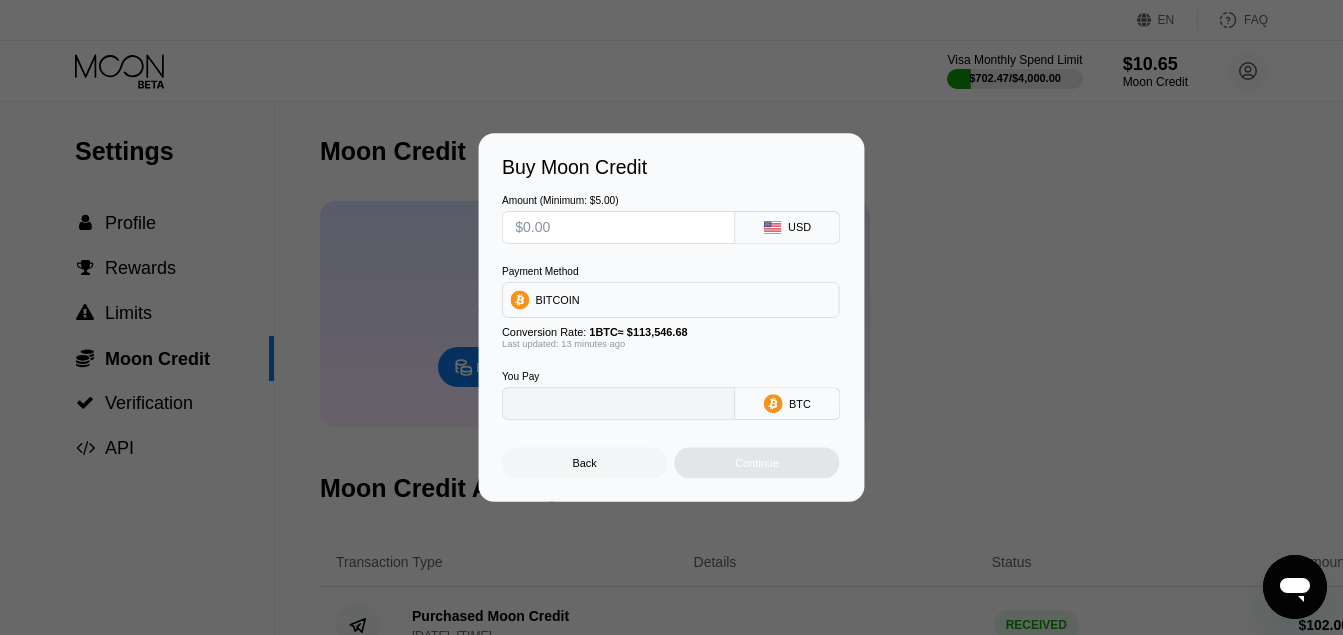 type on "0" 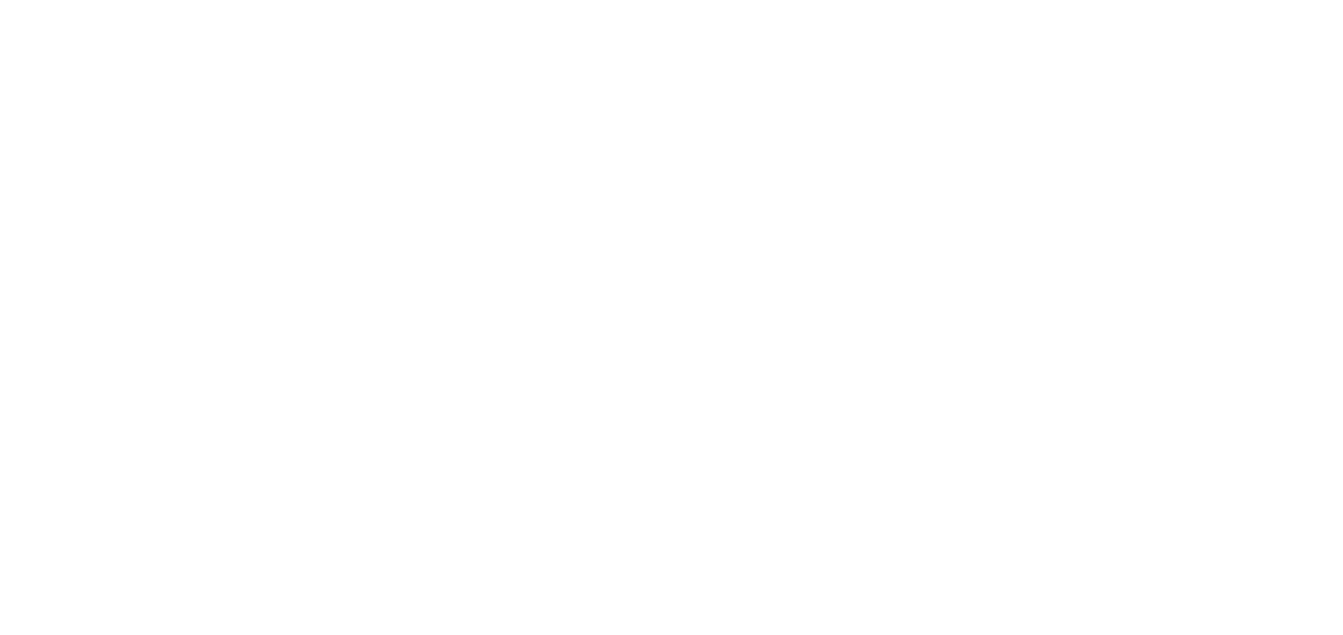scroll, scrollTop: 0, scrollLeft: 0, axis: both 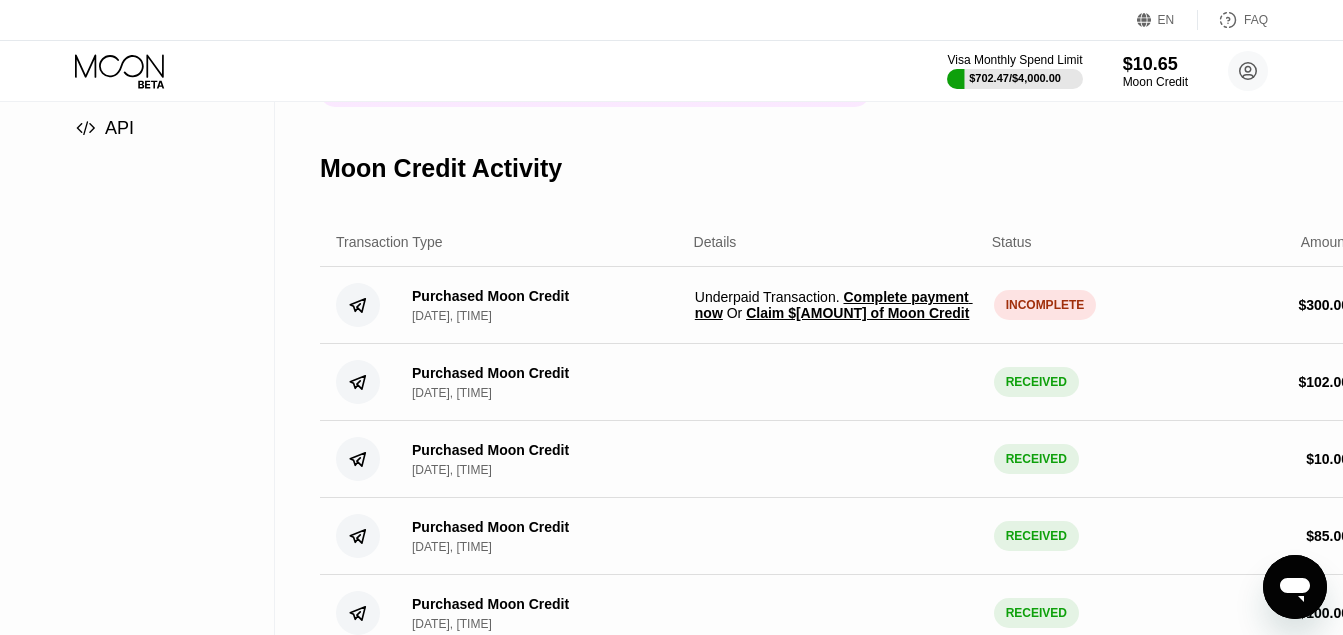 click on "Claim $298.98 of Moon Credit" at bounding box center (857, 313) 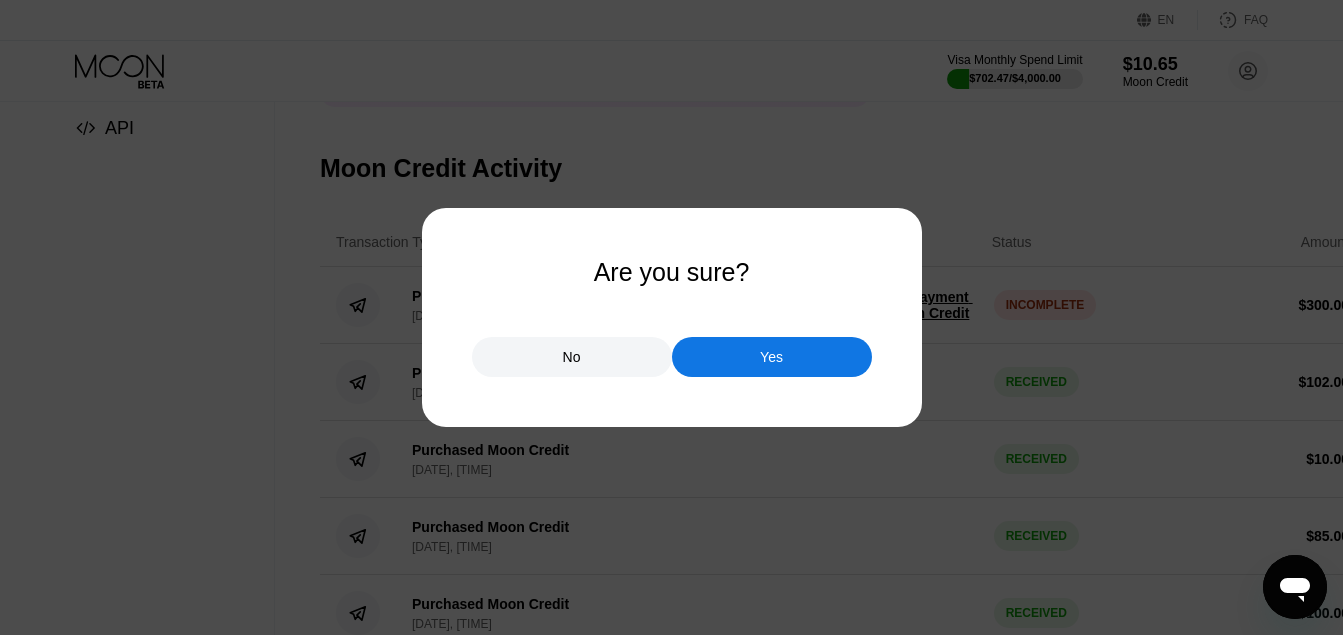 click on "Yes" at bounding box center (772, 357) 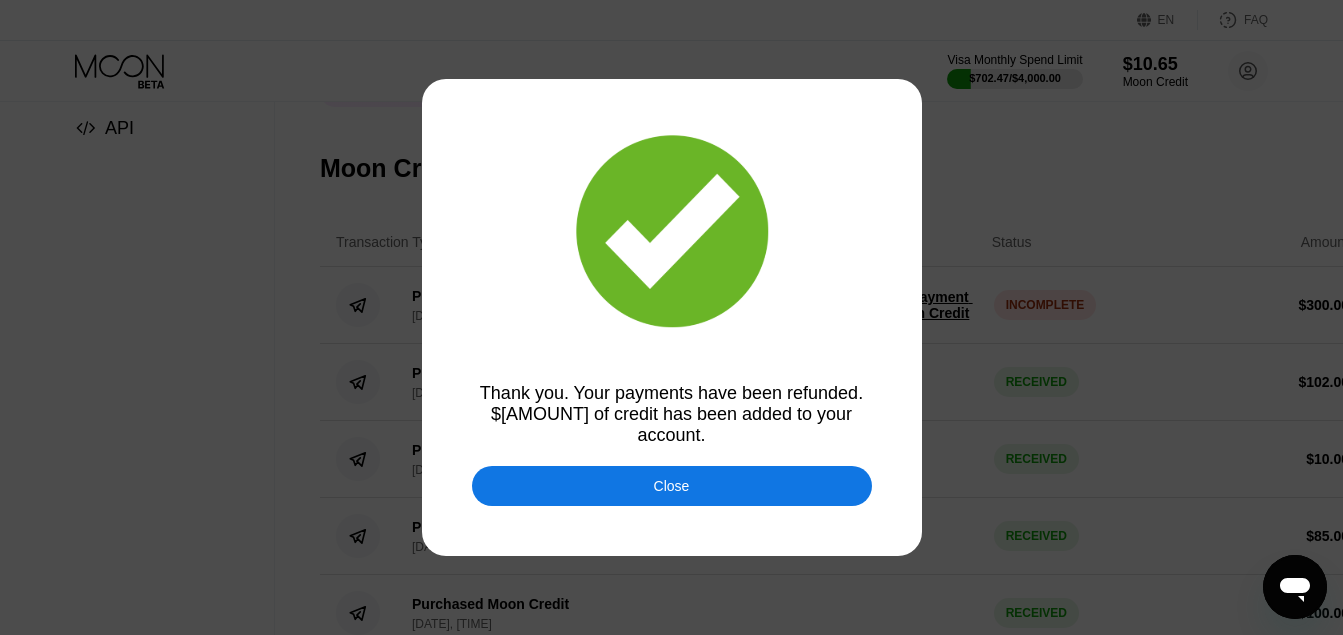 scroll, scrollTop: 17, scrollLeft: 0, axis: vertical 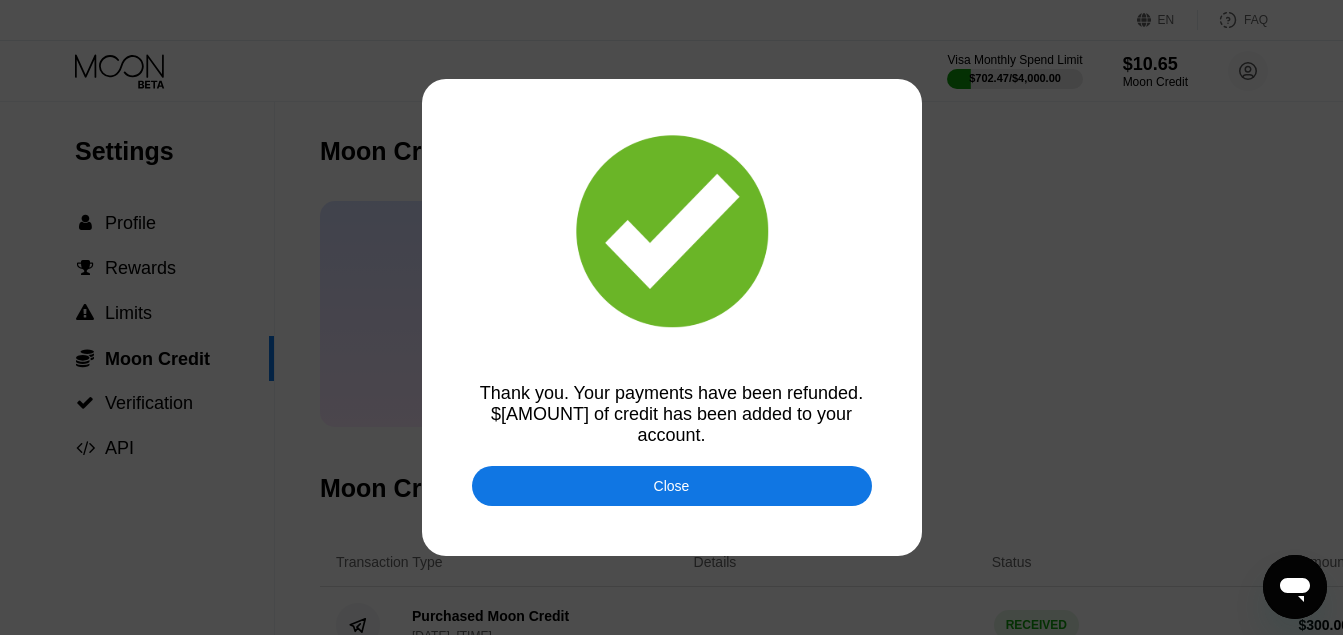 click on "Close" at bounding box center (672, 486) 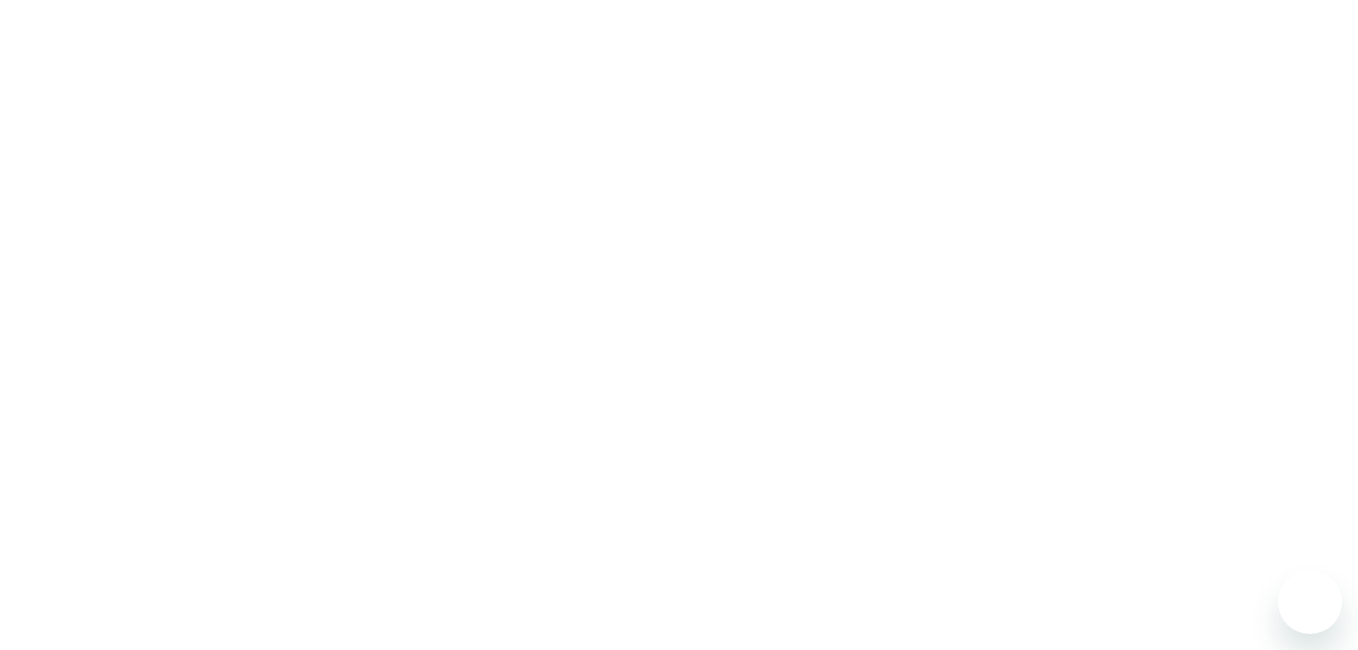 scroll, scrollTop: 0, scrollLeft: 0, axis: both 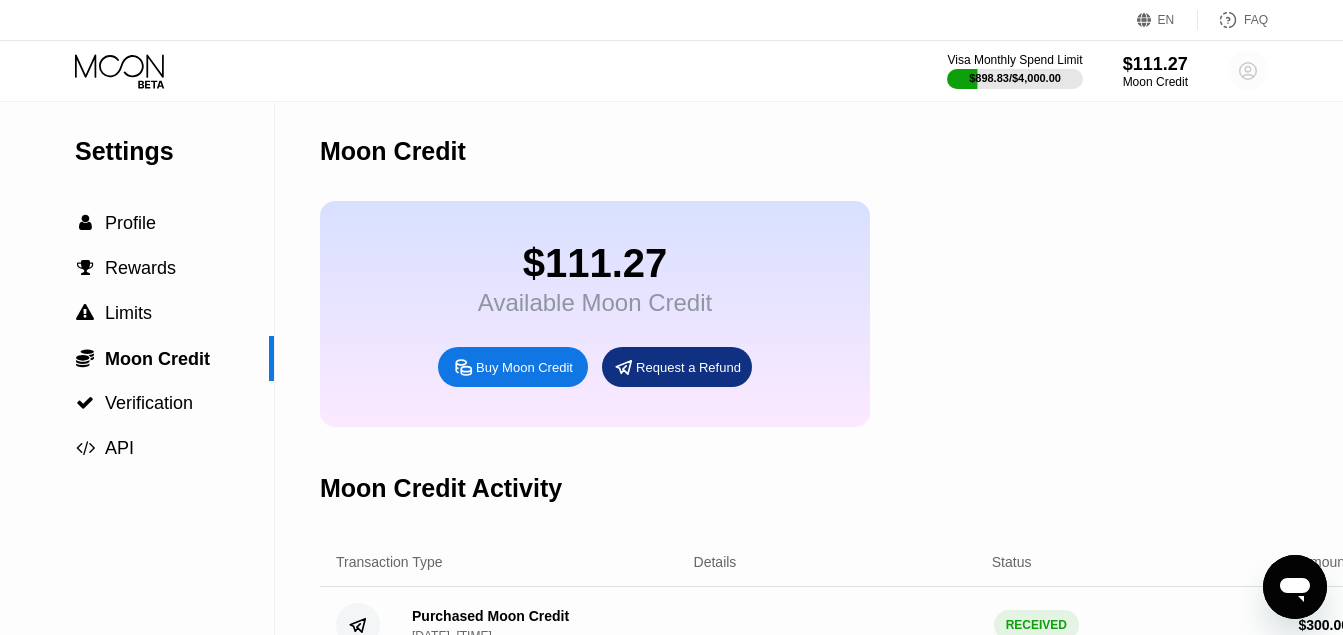 click 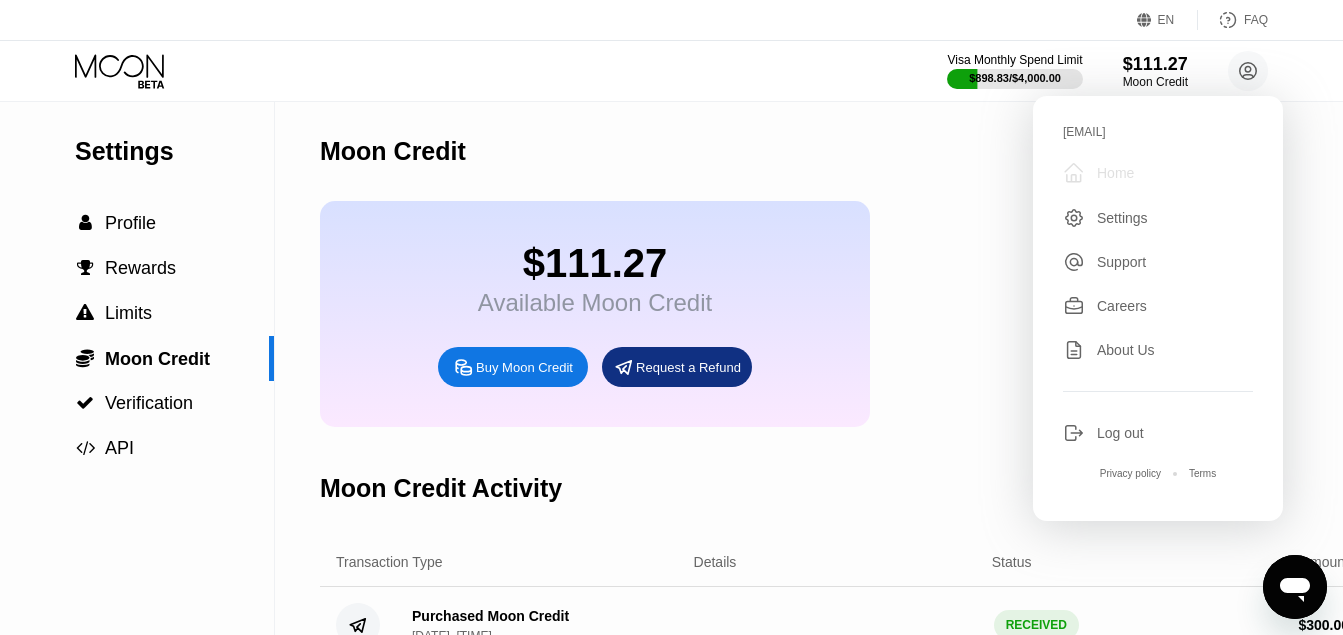 click on " Home" at bounding box center [1158, 173] 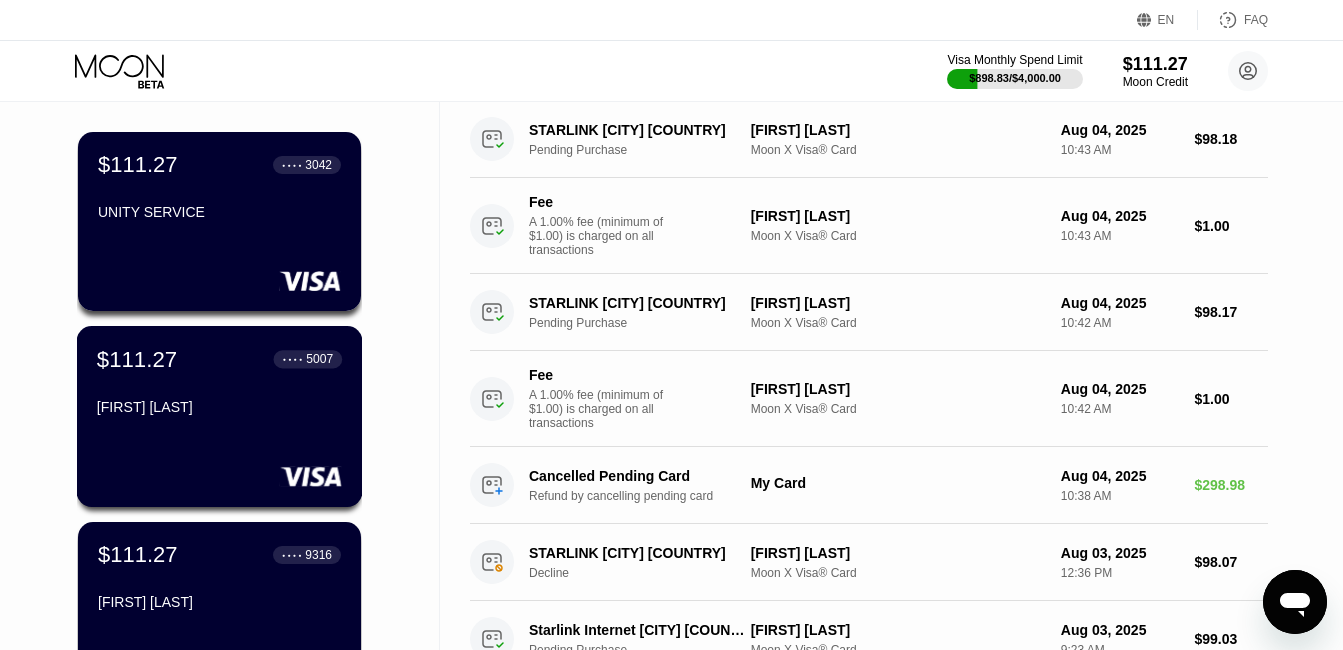 scroll, scrollTop: 160, scrollLeft: 0, axis: vertical 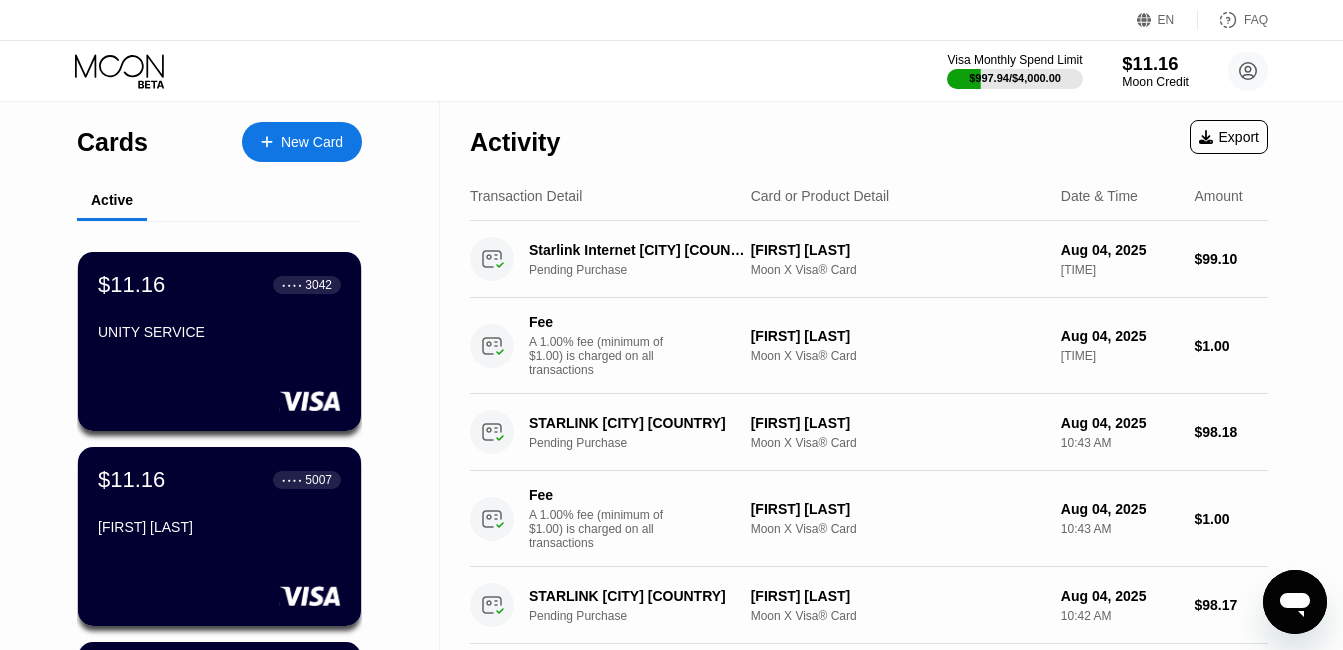 click on "$11.16" at bounding box center (1155, 63) 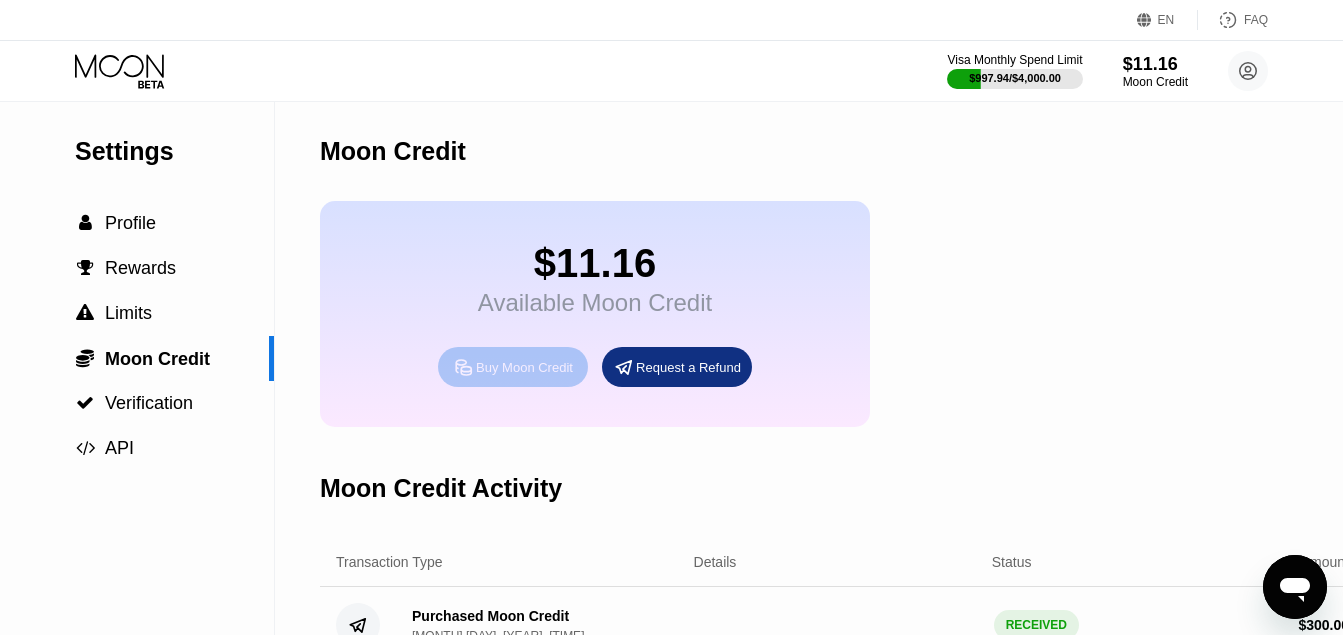 click on "Buy Moon Credit" at bounding box center [524, 367] 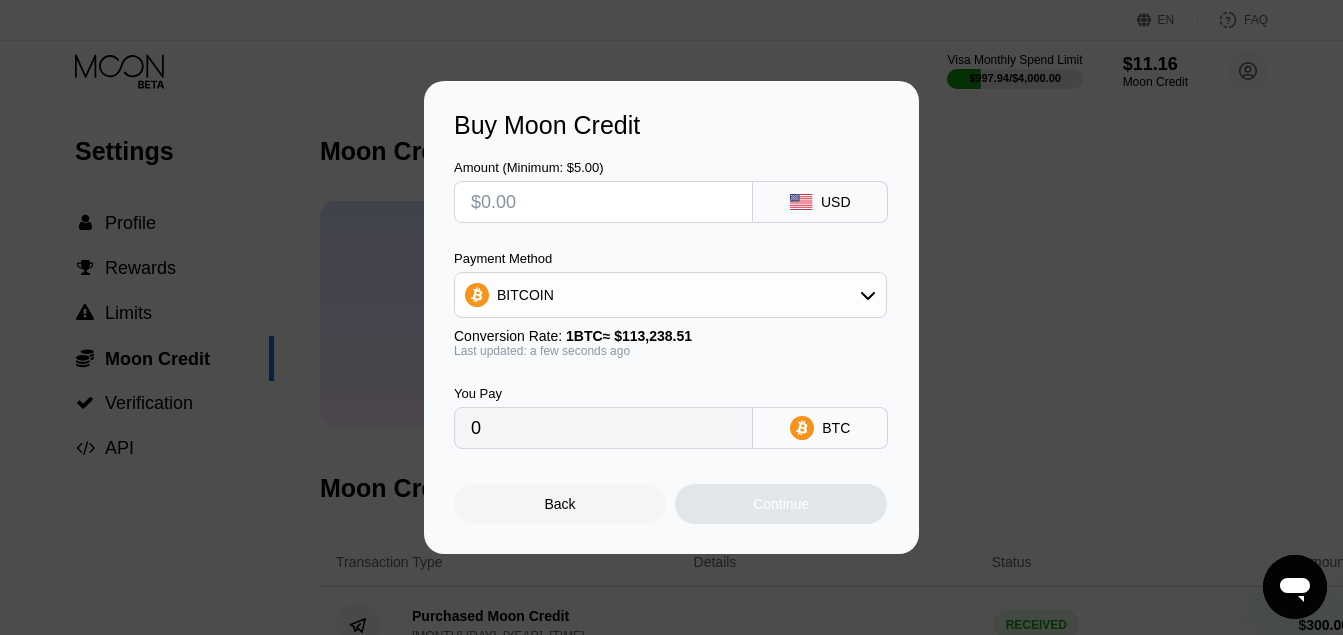 click at bounding box center [603, 202] 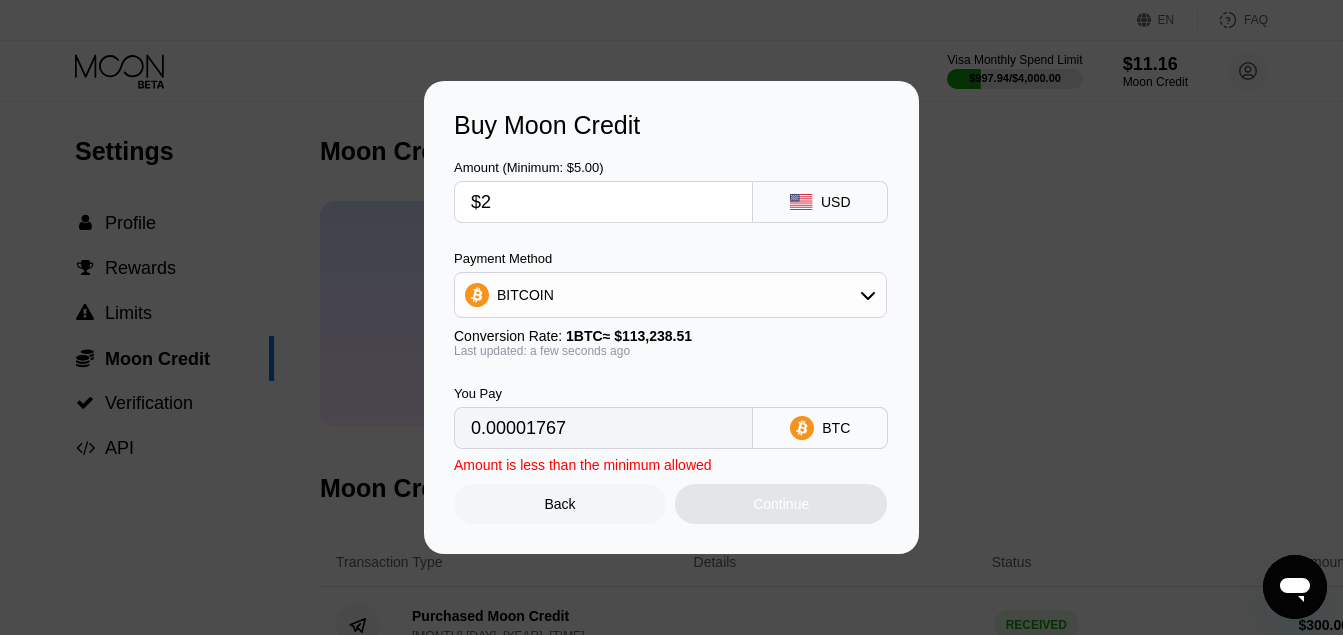 type on "0.00001767" 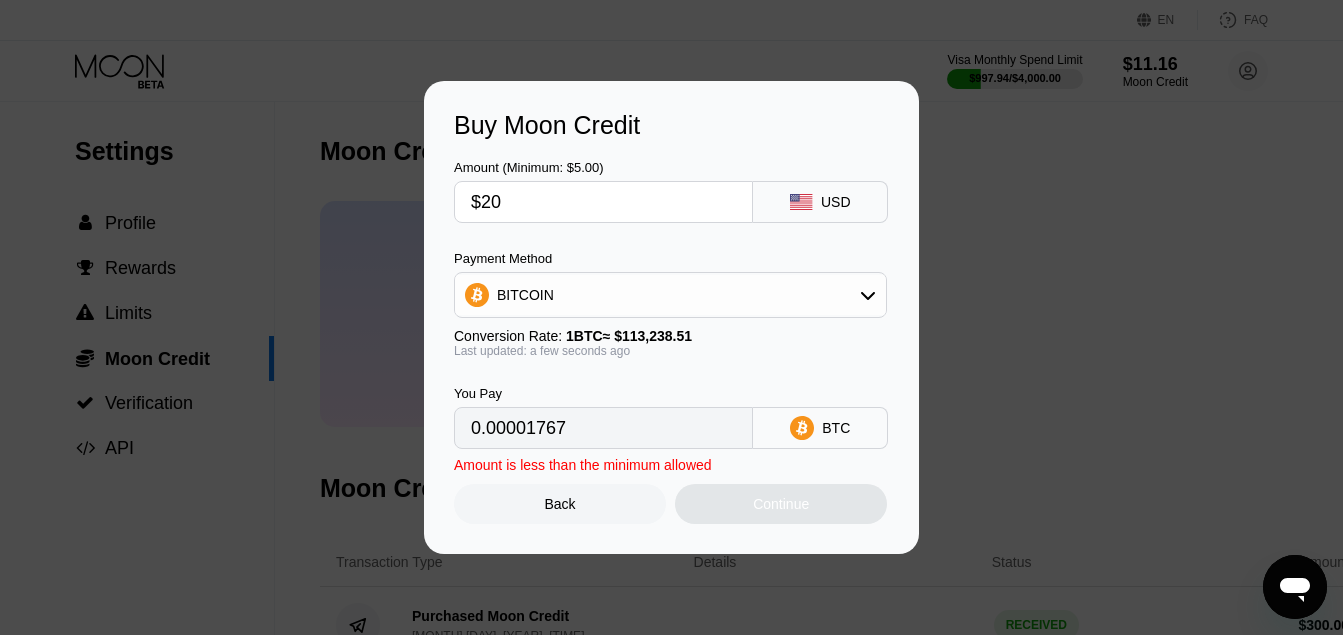 type on "$200" 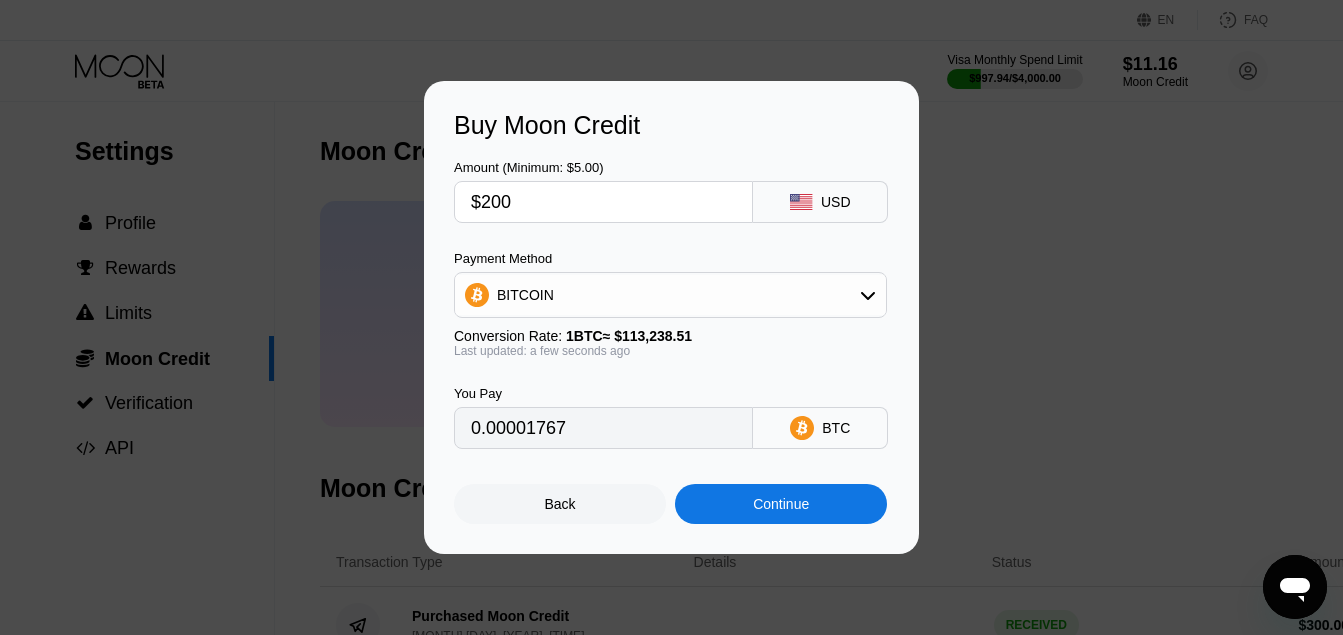 type on "0.00176619" 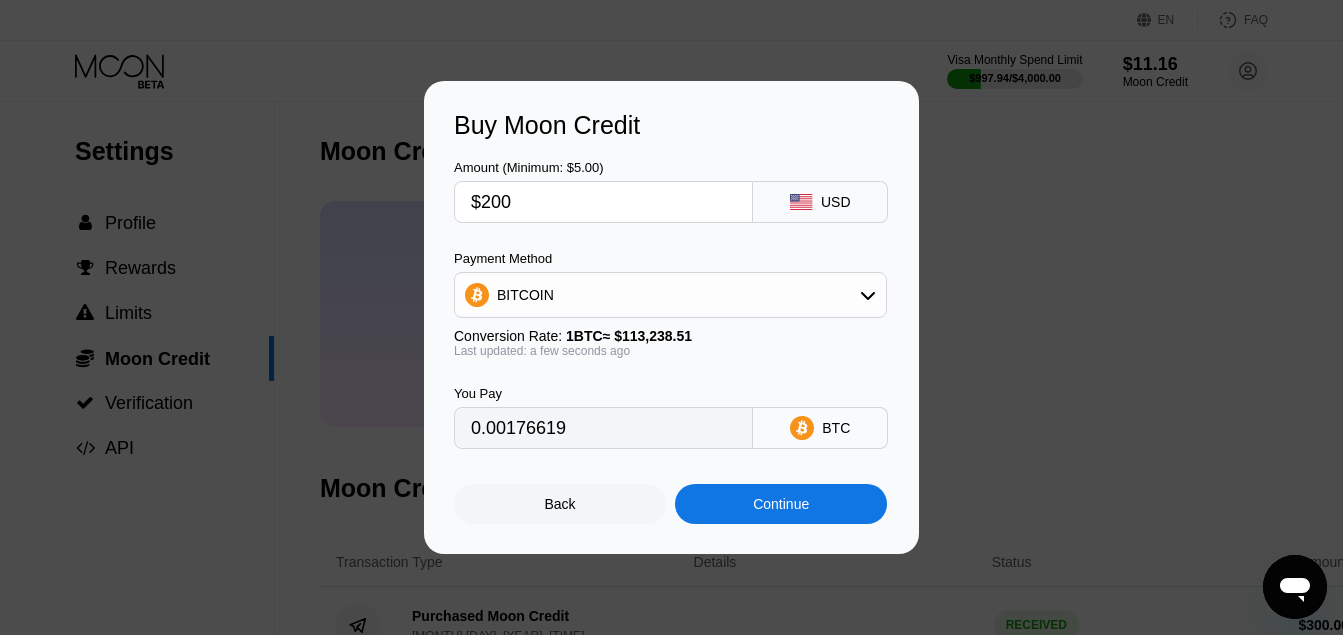 type on "$200" 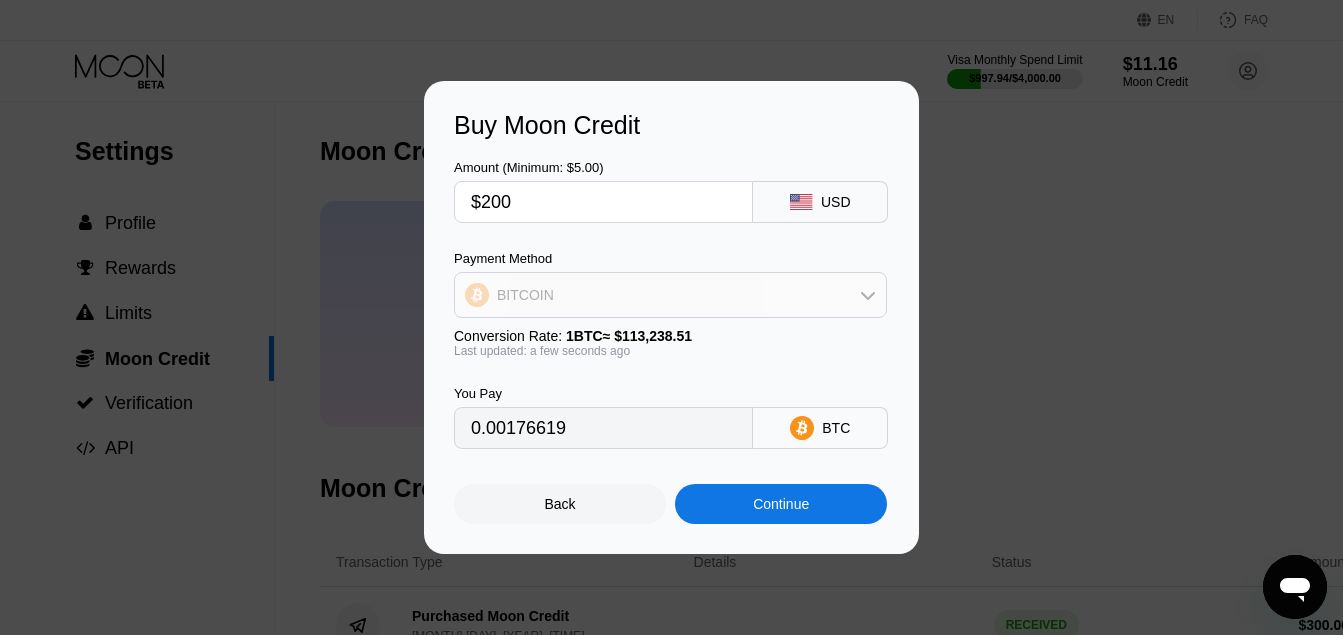 click on "BITCOIN" at bounding box center (670, 295) 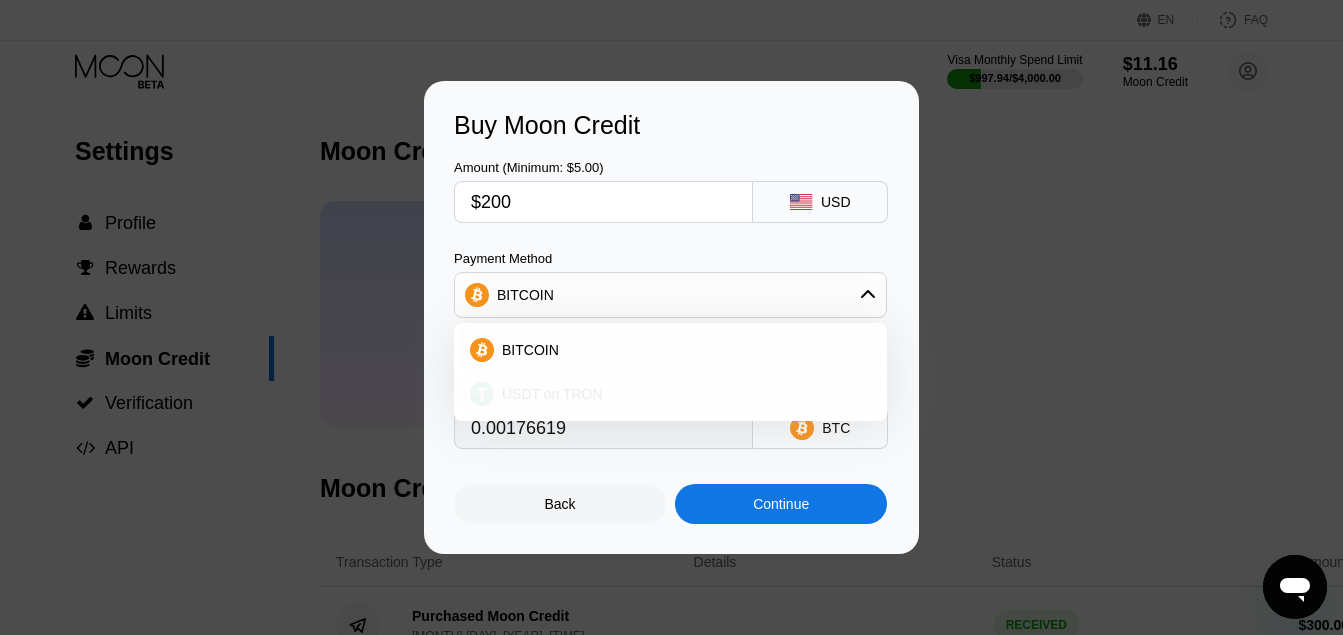 click on "USDT on TRON" at bounding box center (670, 394) 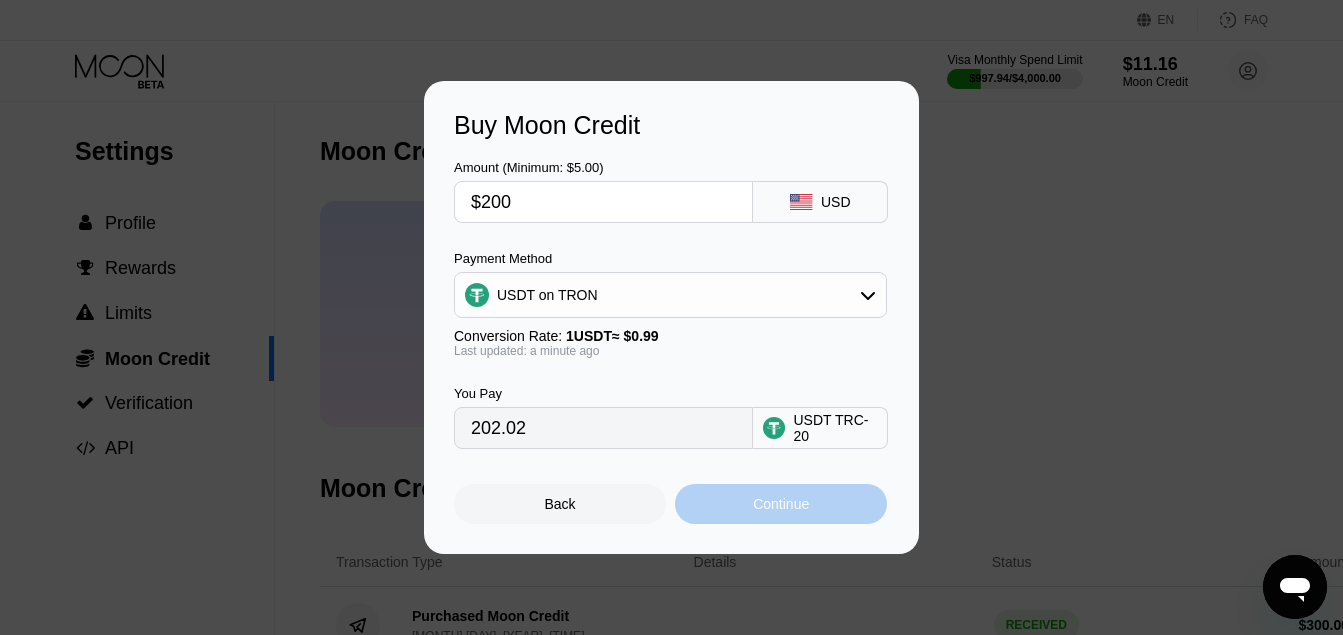 click on "Continue" at bounding box center [781, 504] 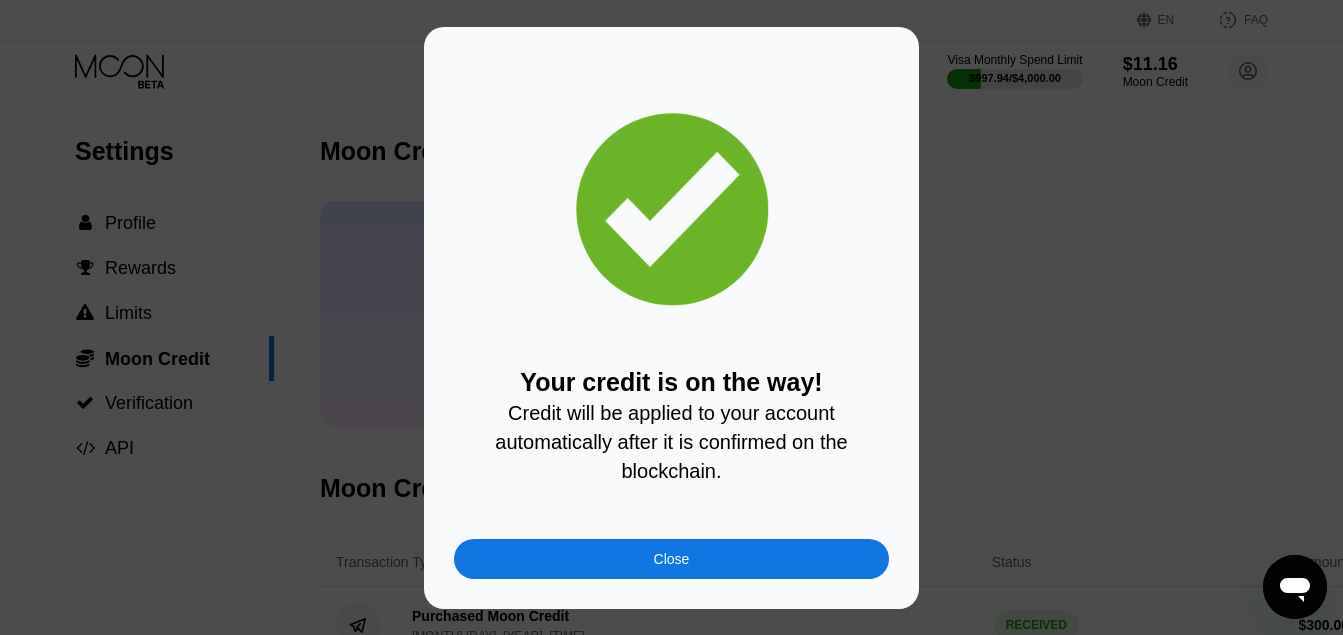 click on "Close" at bounding box center (671, 559) 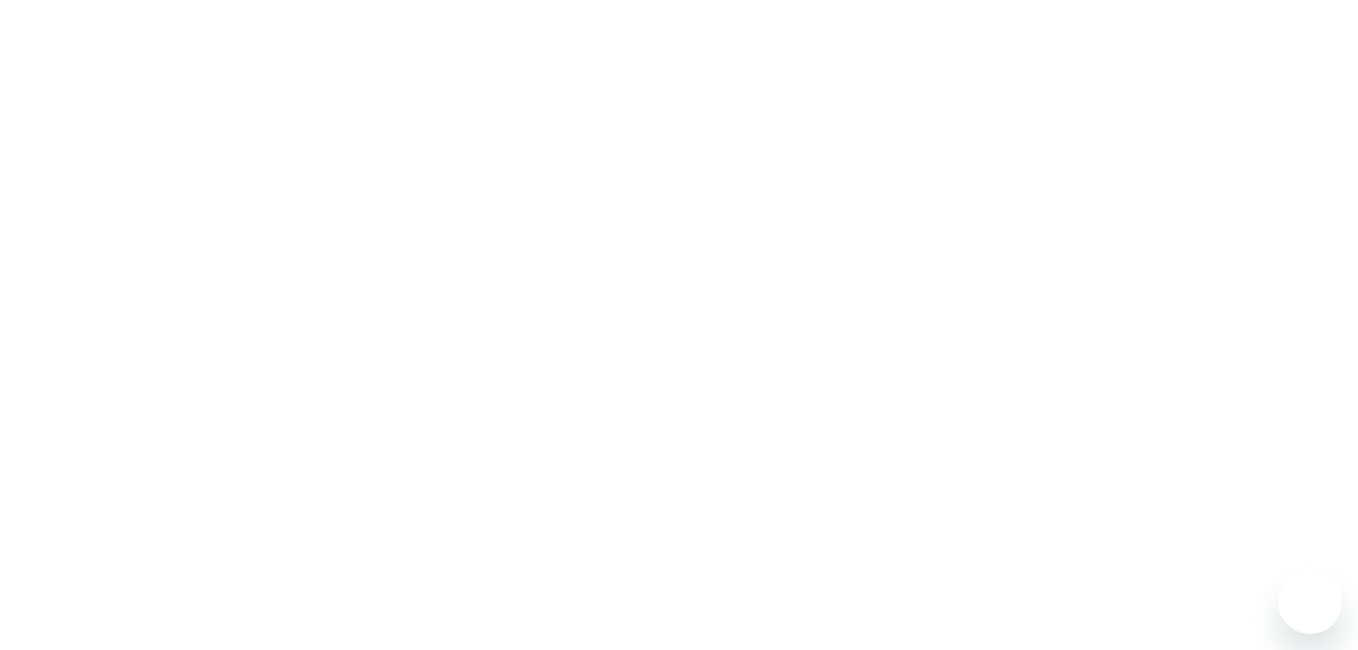 scroll, scrollTop: 0, scrollLeft: 0, axis: both 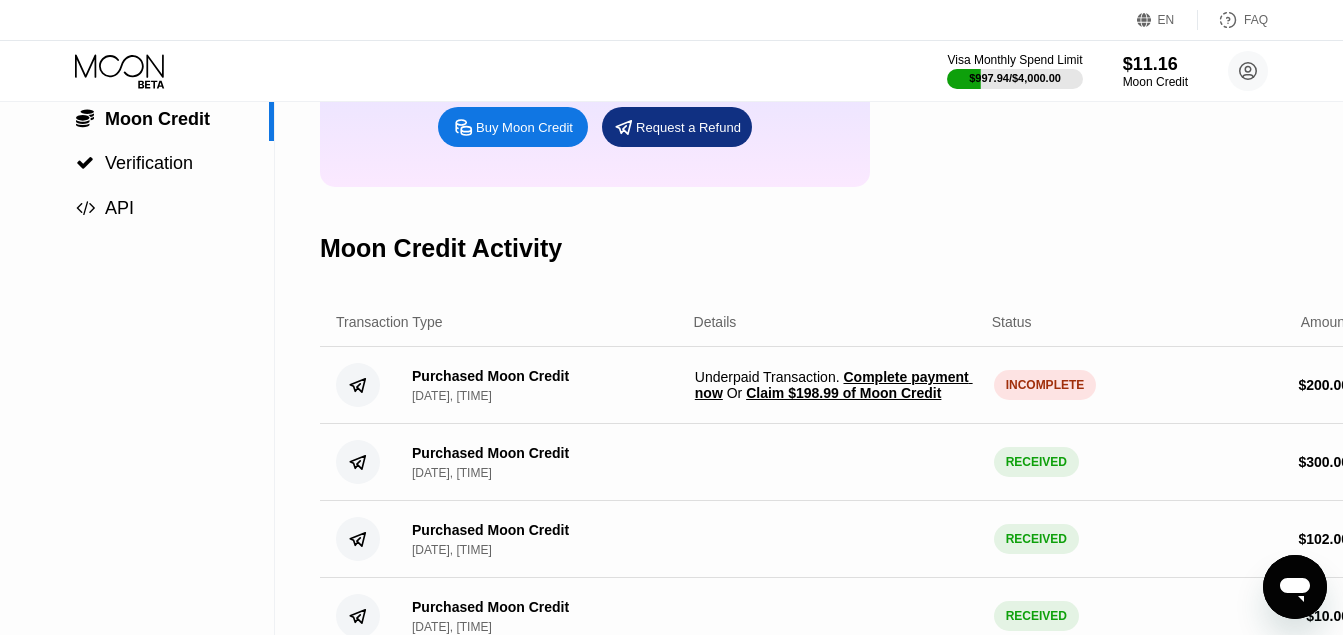 click on "Claim $198.99 of Moon Credit" at bounding box center [843, 393] 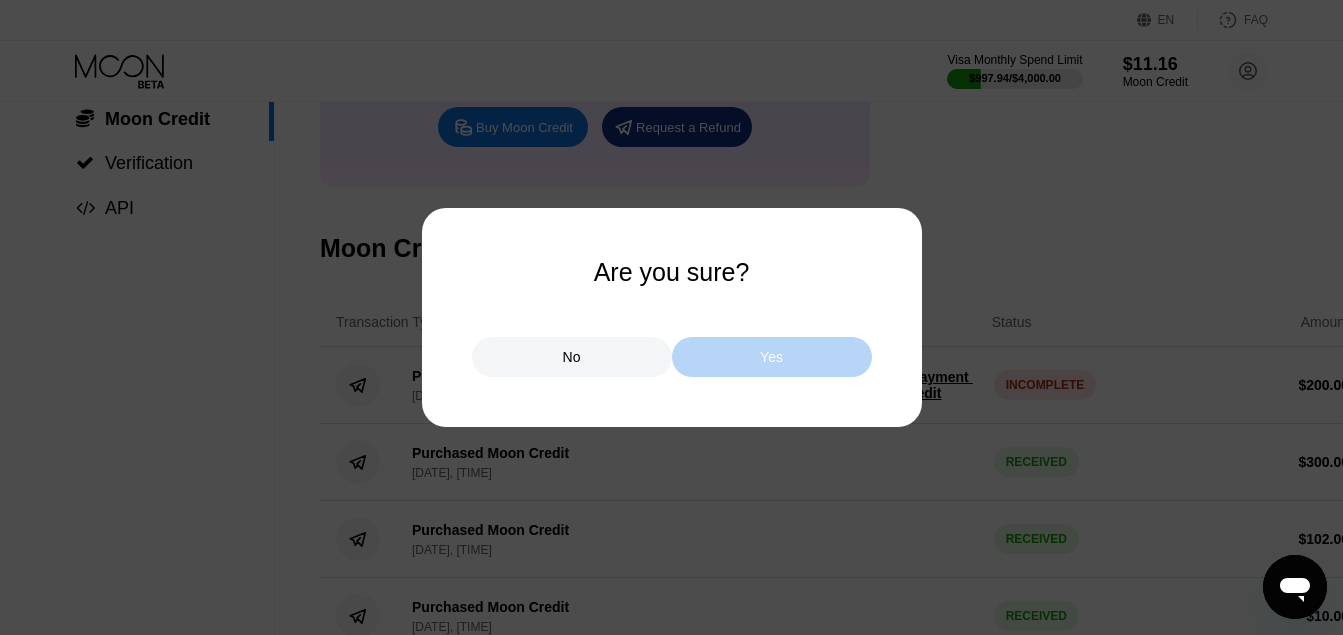 click on "Yes" at bounding box center [772, 357] 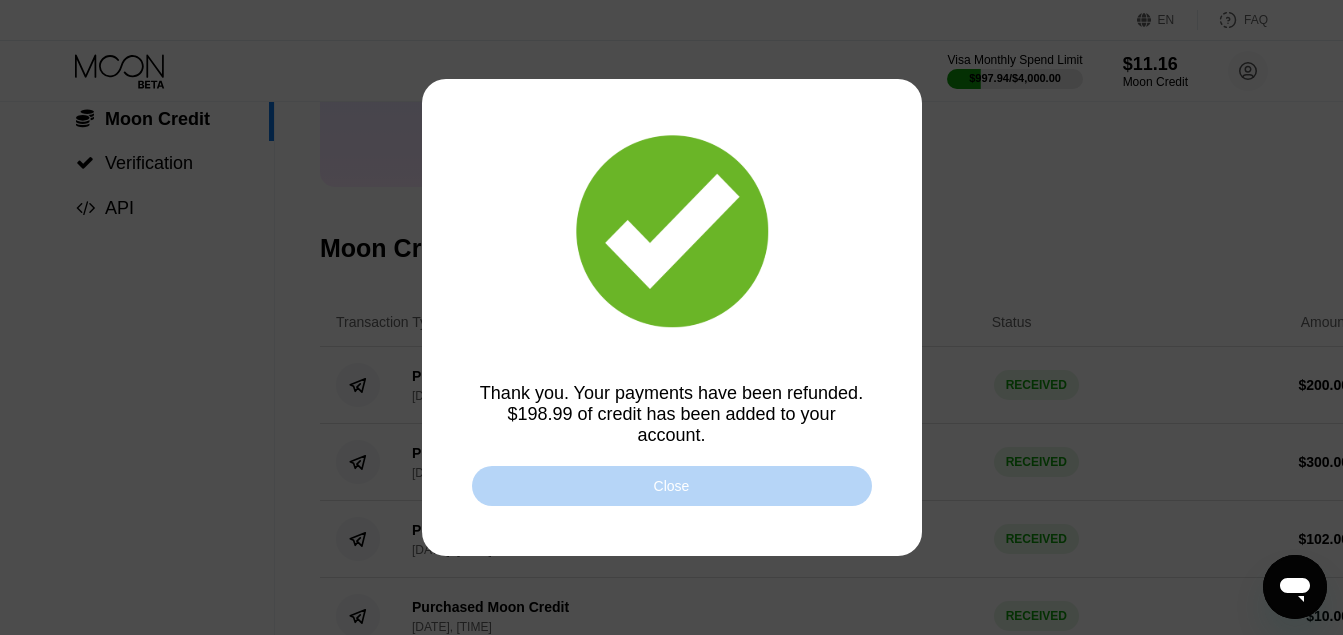 drag, startPoint x: 717, startPoint y: 497, endPoint x: 742, endPoint y: 477, distance: 32.01562 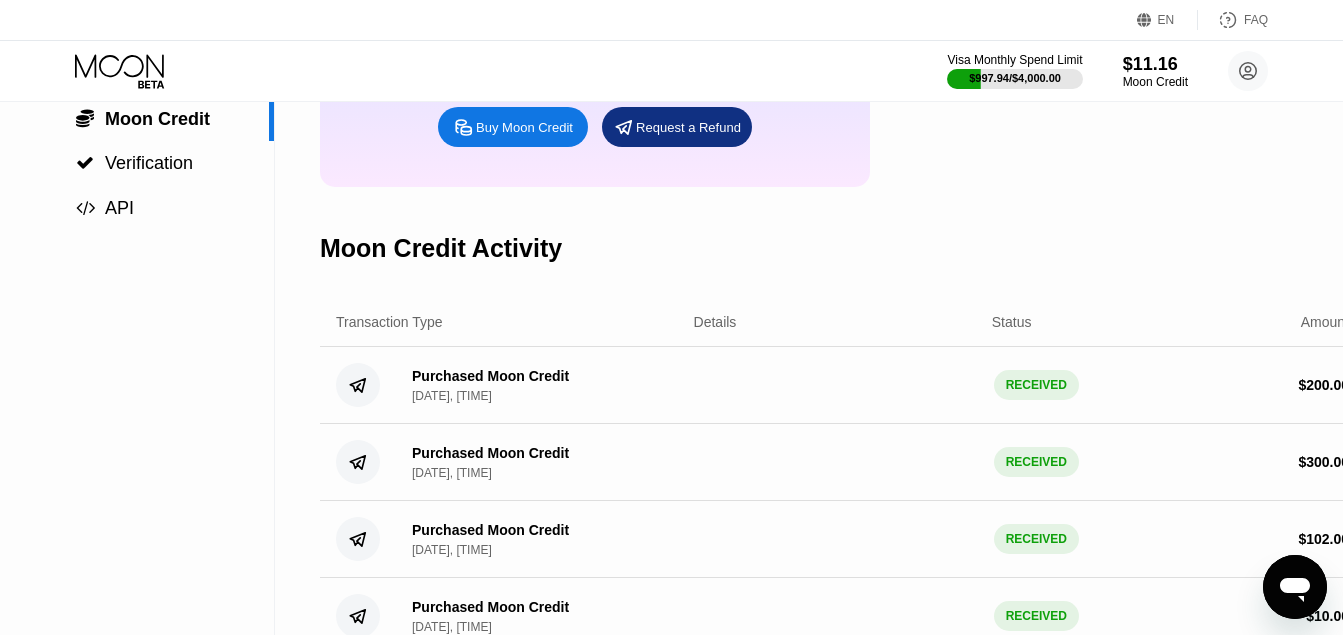 click on "Purchased Moon Credit Aug 4, 2025, 10:29 AM RECEIVED $ 300.00" at bounding box center [842, 462] 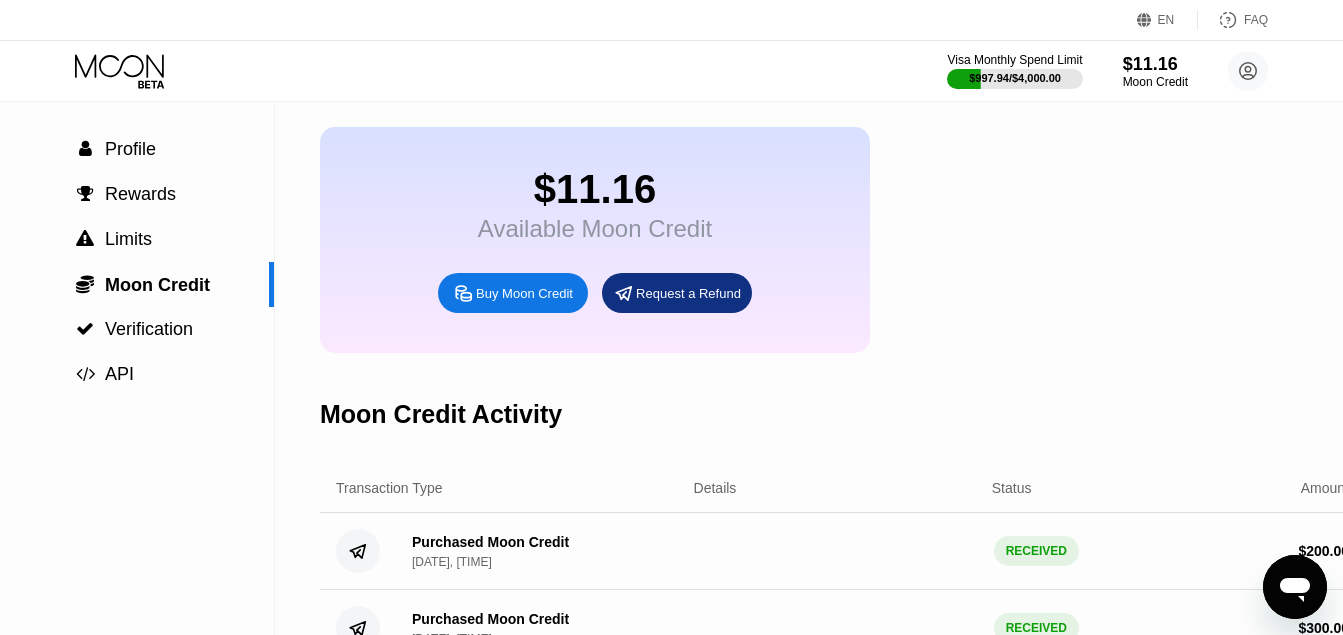 scroll, scrollTop: 19, scrollLeft: 0, axis: vertical 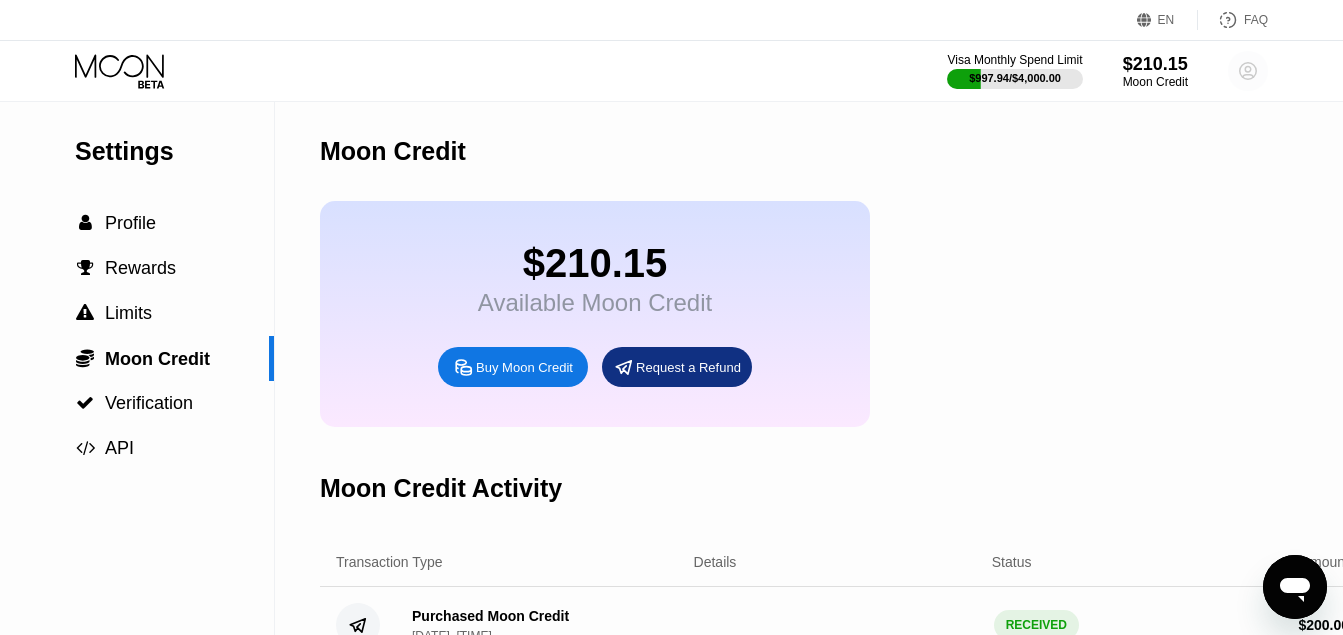 click 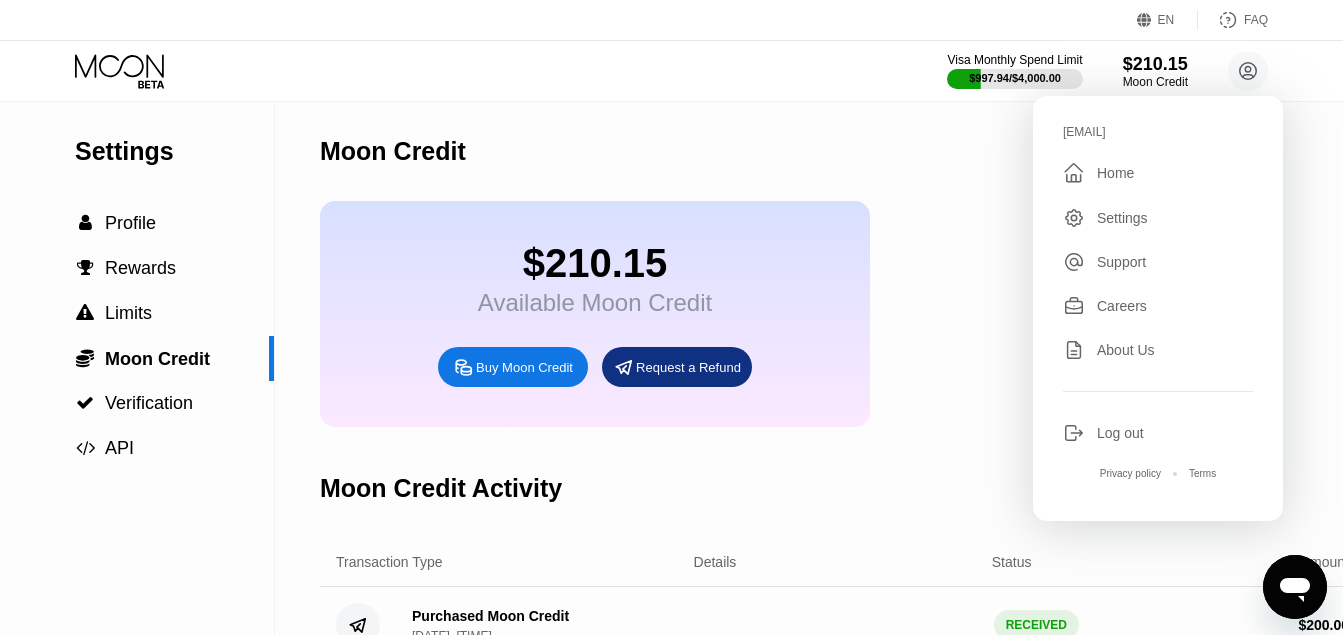 click on "Home" at bounding box center (1115, 173) 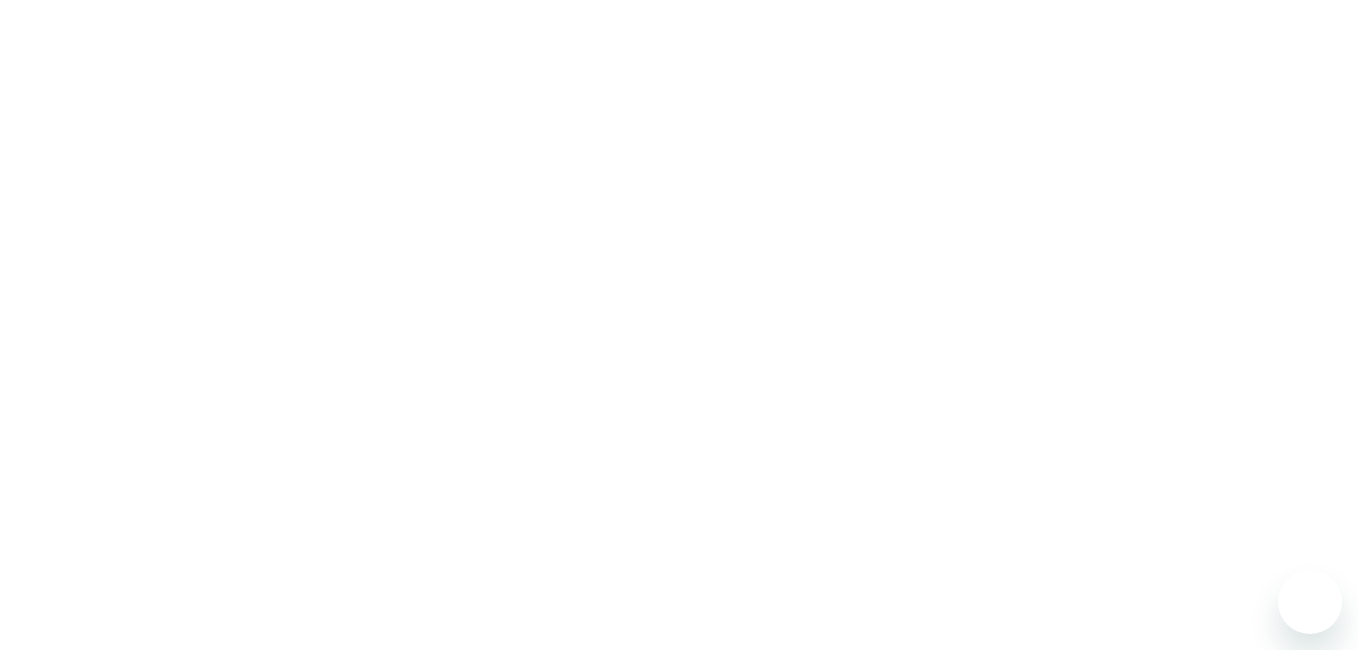 scroll, scrollTop: 0, scrollLeft: 0, axis: both 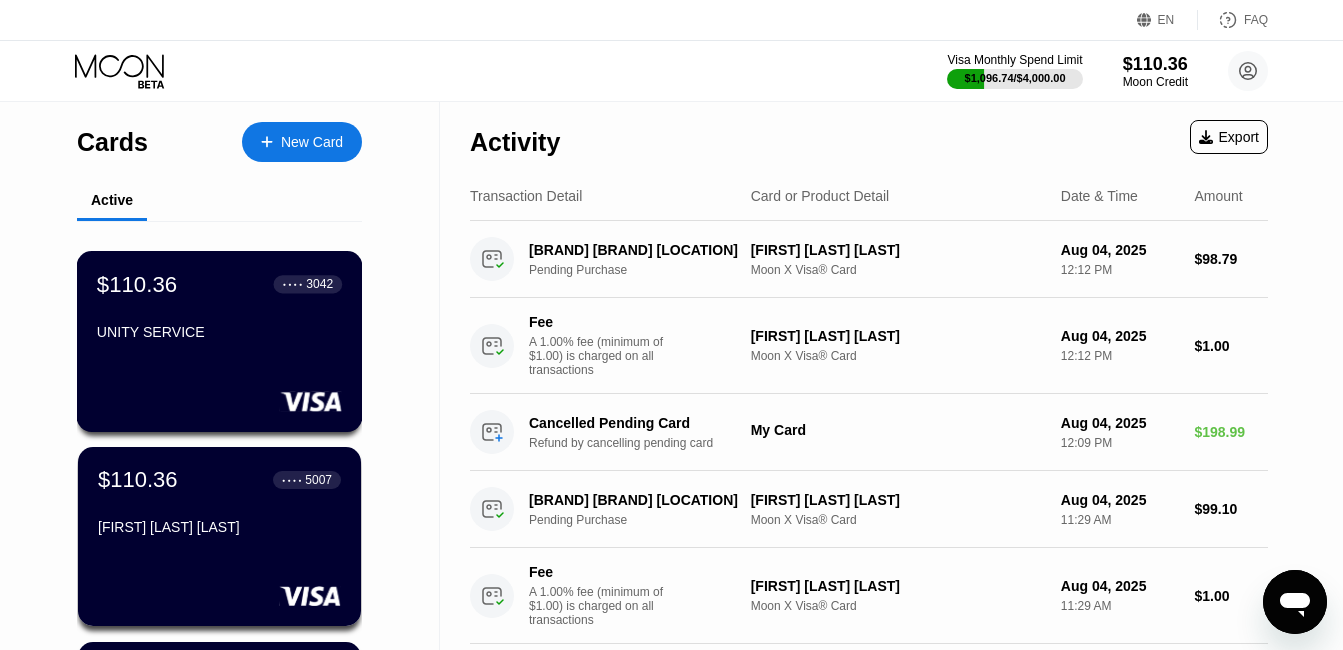 click on "UNITY SERVICE" at bounding box center [219, 332] 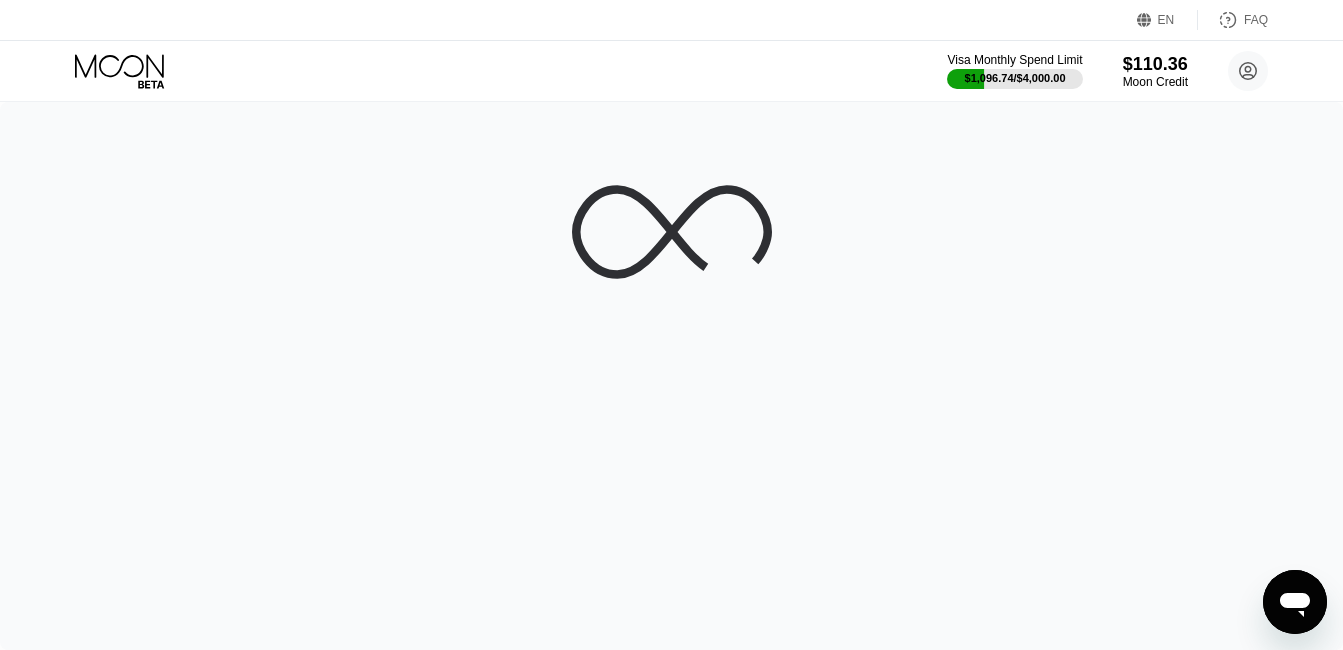 click at bounding box center [671, 376] 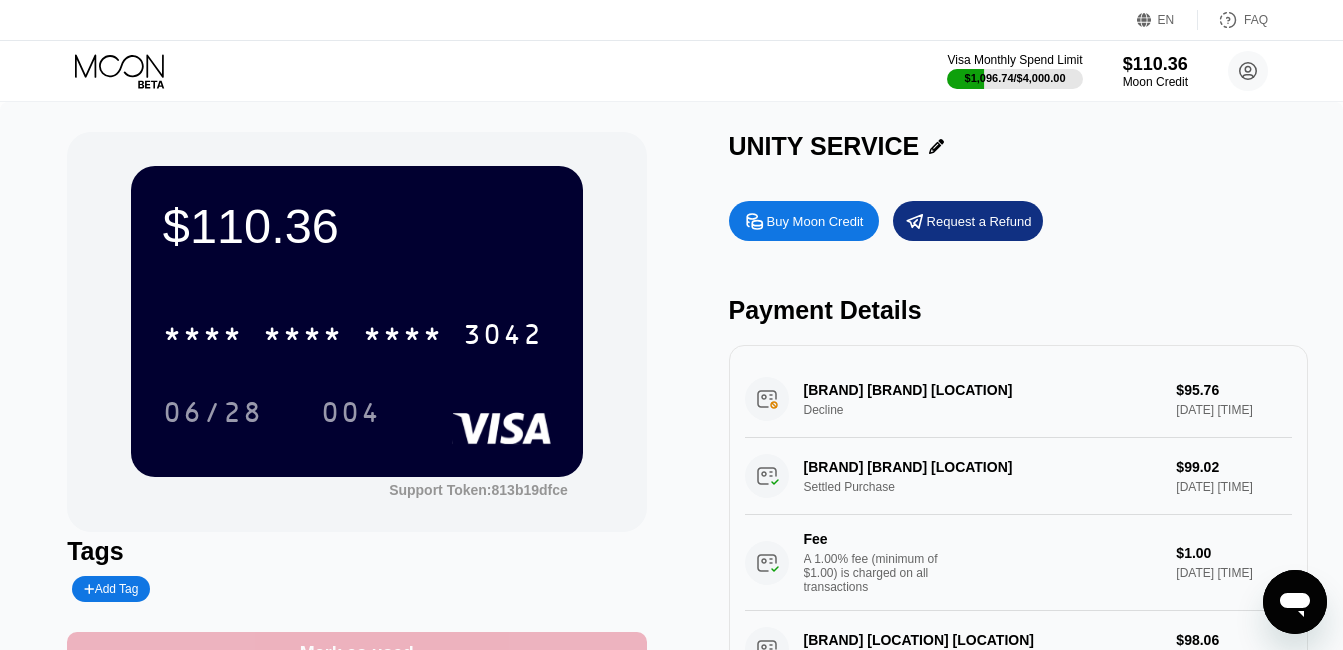click on "Mark as used" at bounding box center [356, 653] 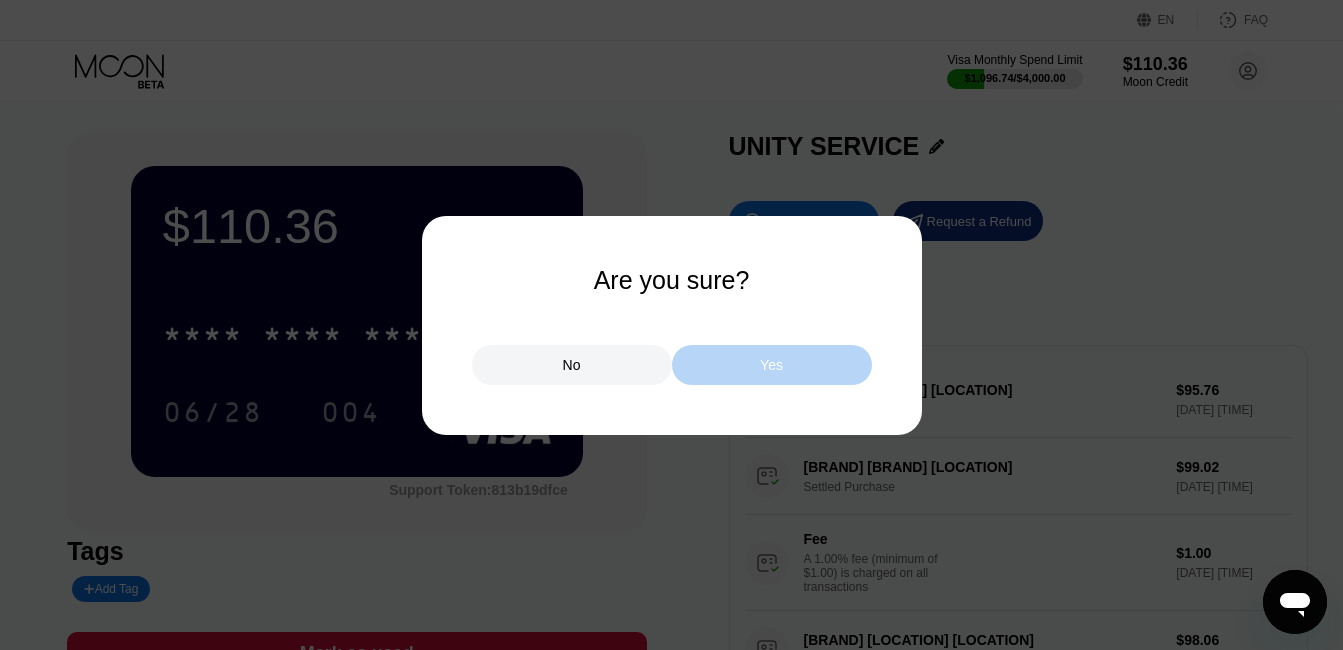 click on "Yes" at bounding box center (772, 365) 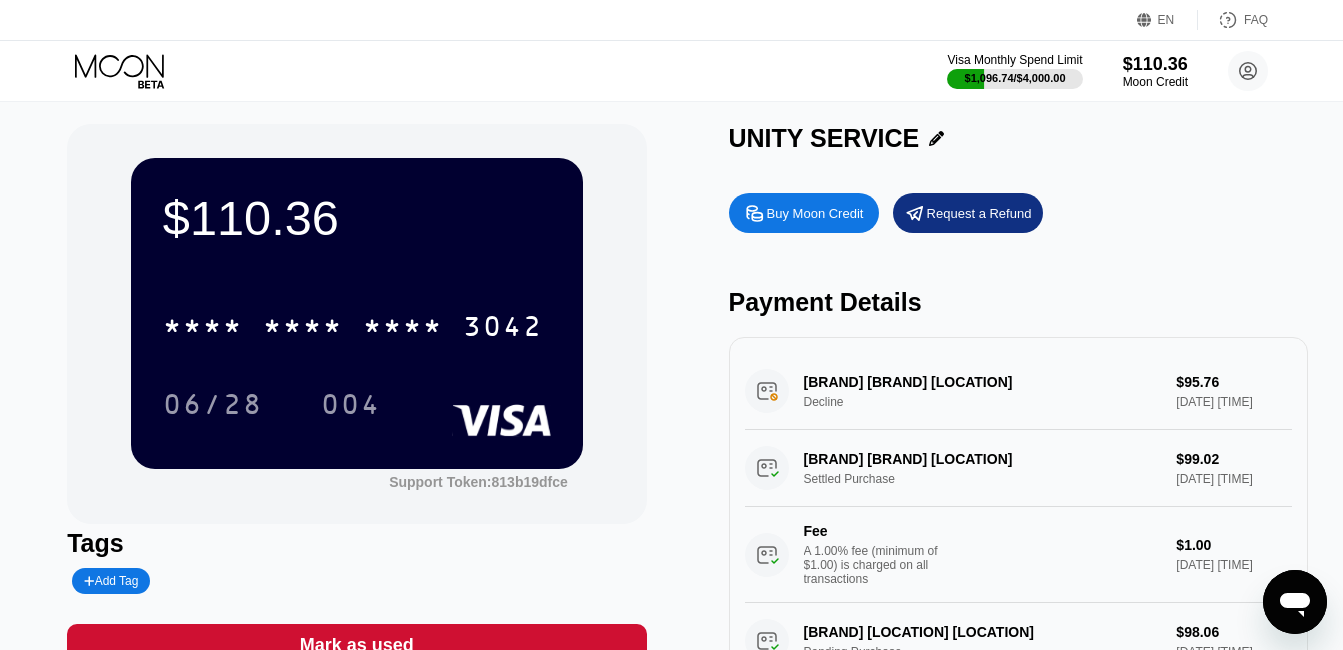 scroll, scrollTop: 34, scrollLeft: 0, axis: vertical 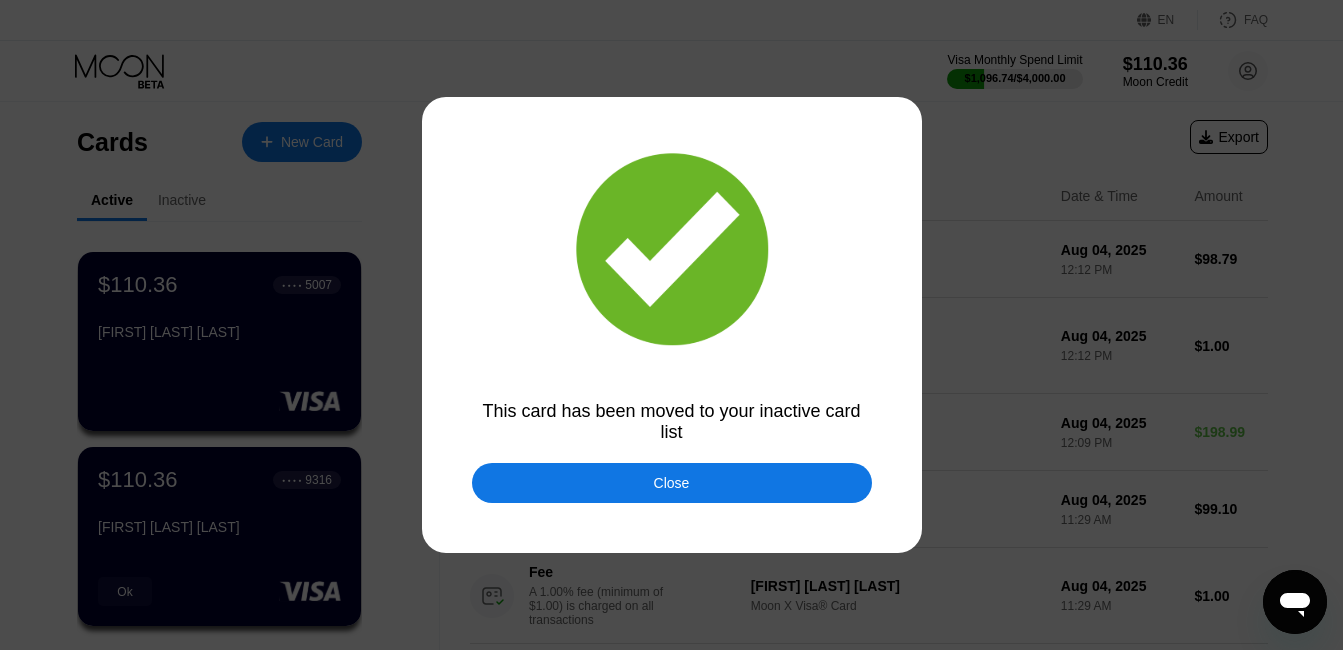 click on "Close" at bounding box center (672, 483) 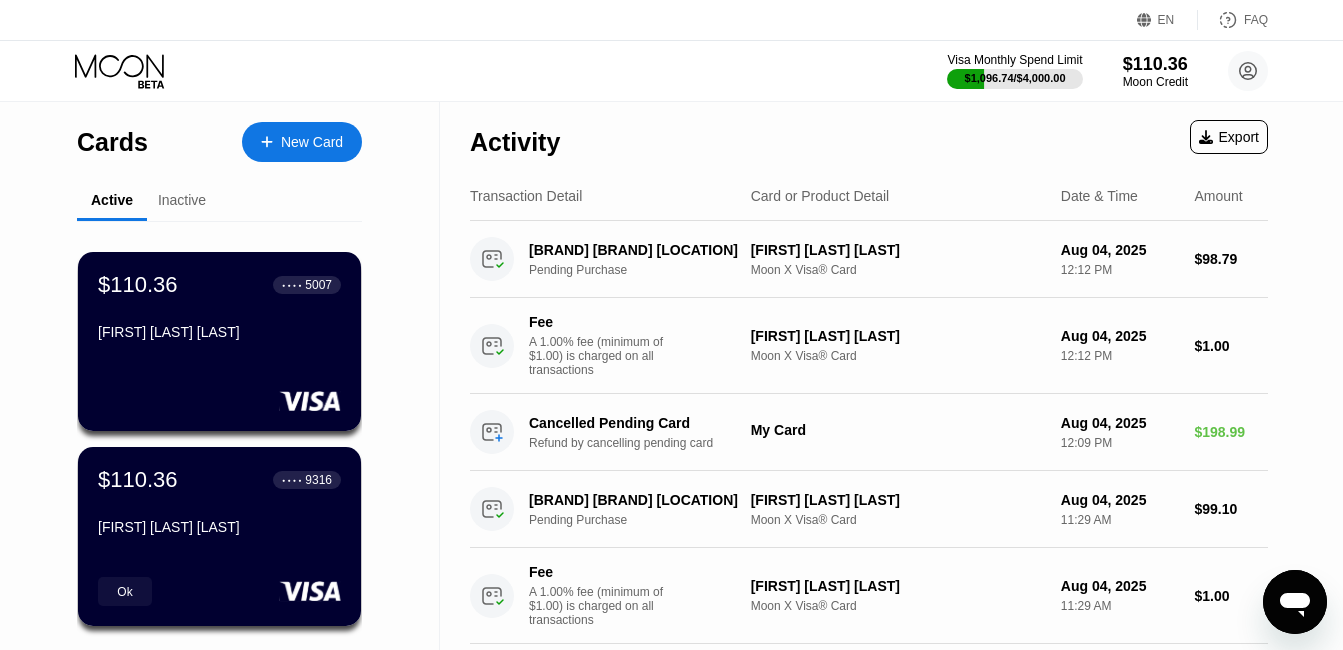 click on "$110.36 ● ● ● ● [LAST] [LAST] [LAST]" at bounding box center (219, 505) 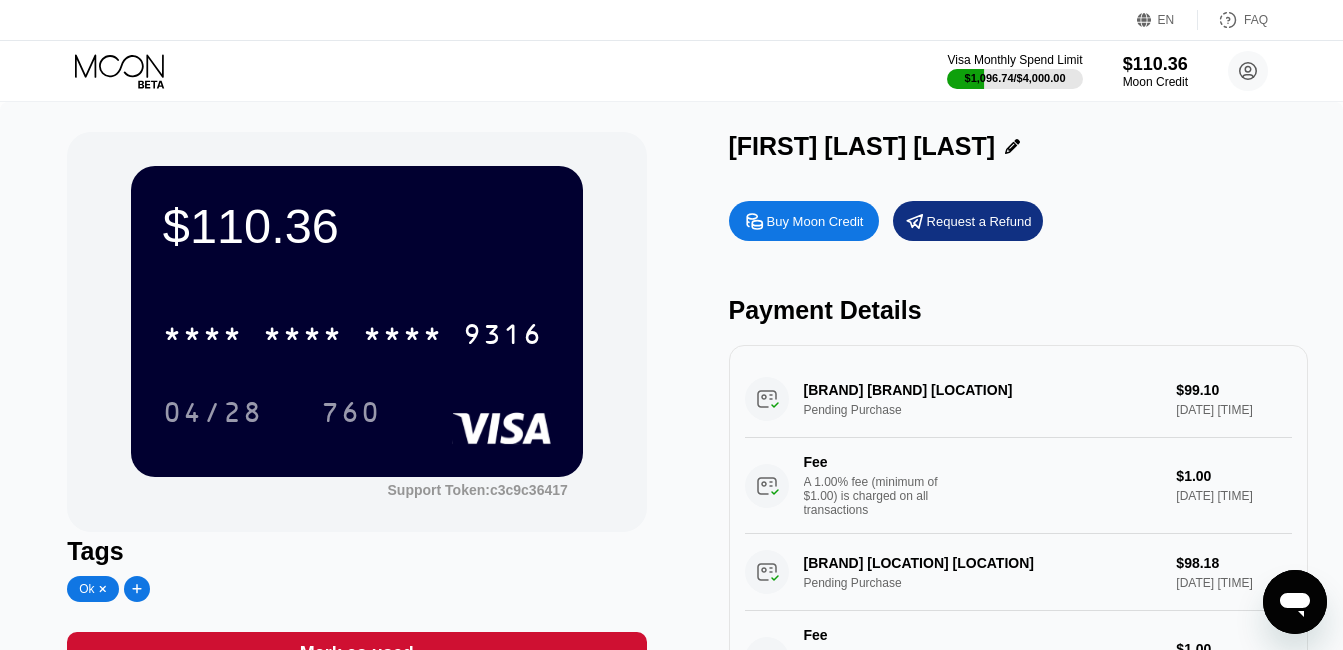 click on "Mark as used" at bounding box center [356, 653] 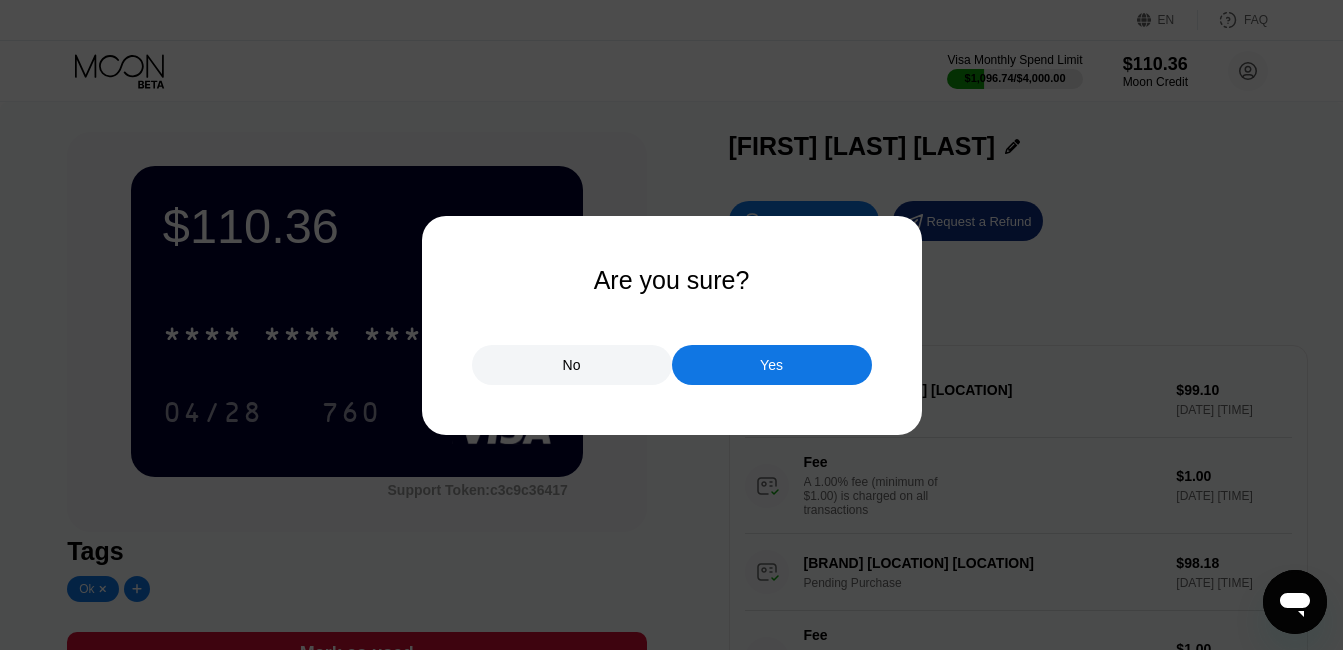 click on "Yes" at bounding box center [772, 365] 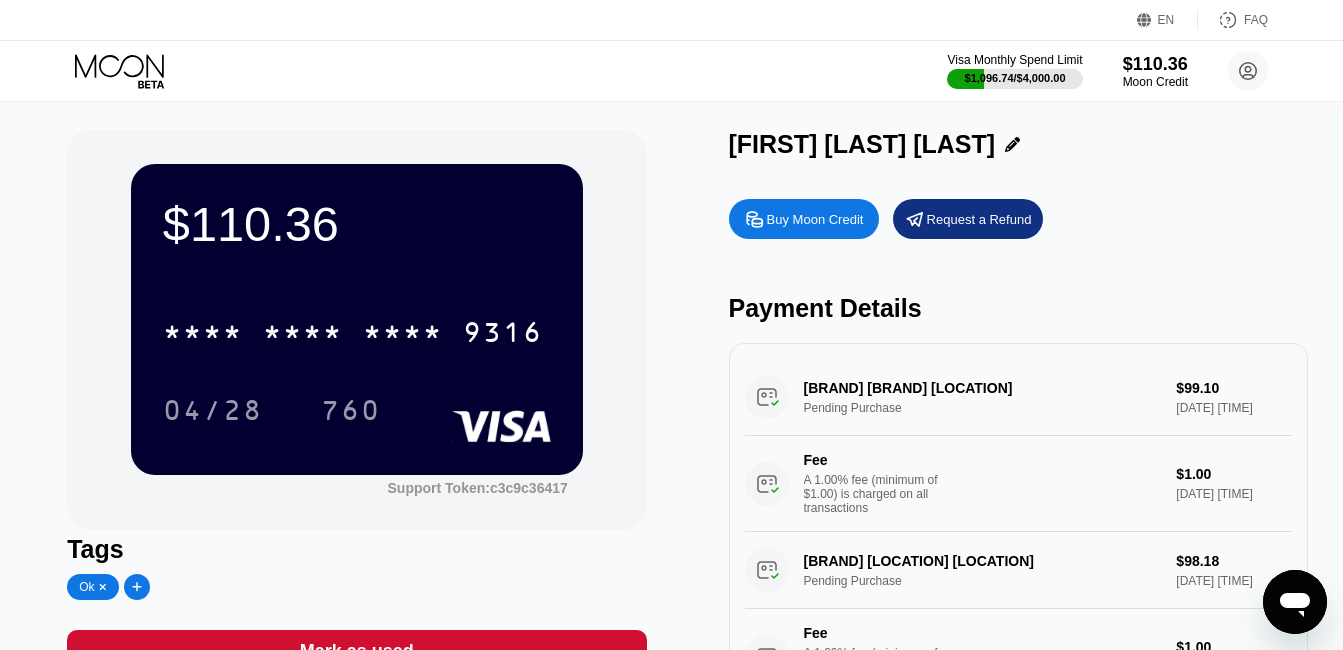 scroll, scrollTop: 34, scrollLeft: 0, axis: vertical 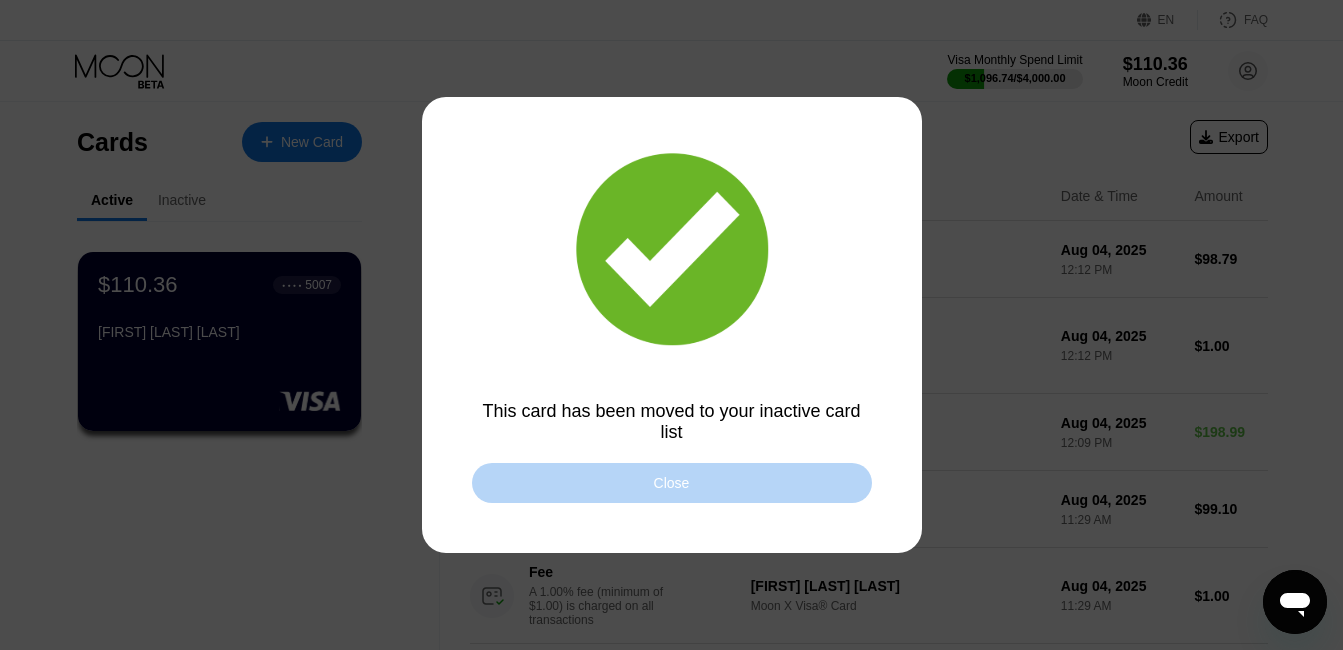 click on "Close" at bounding box center (672, 483) 